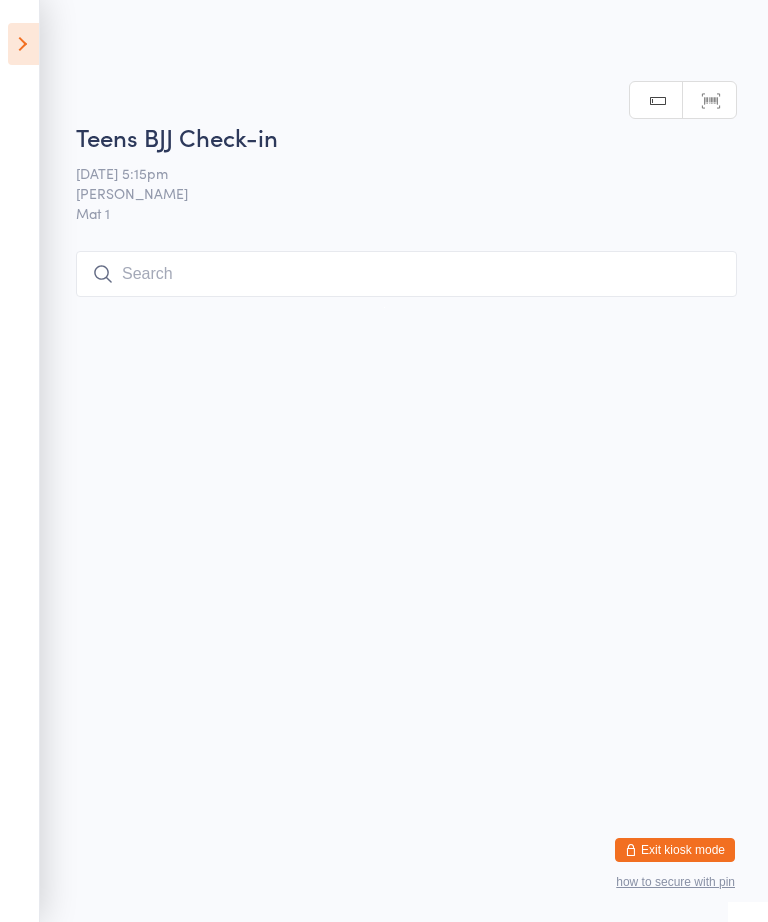 scroll, scrollTop: 1, scrollLeft: 0, axis: vertical 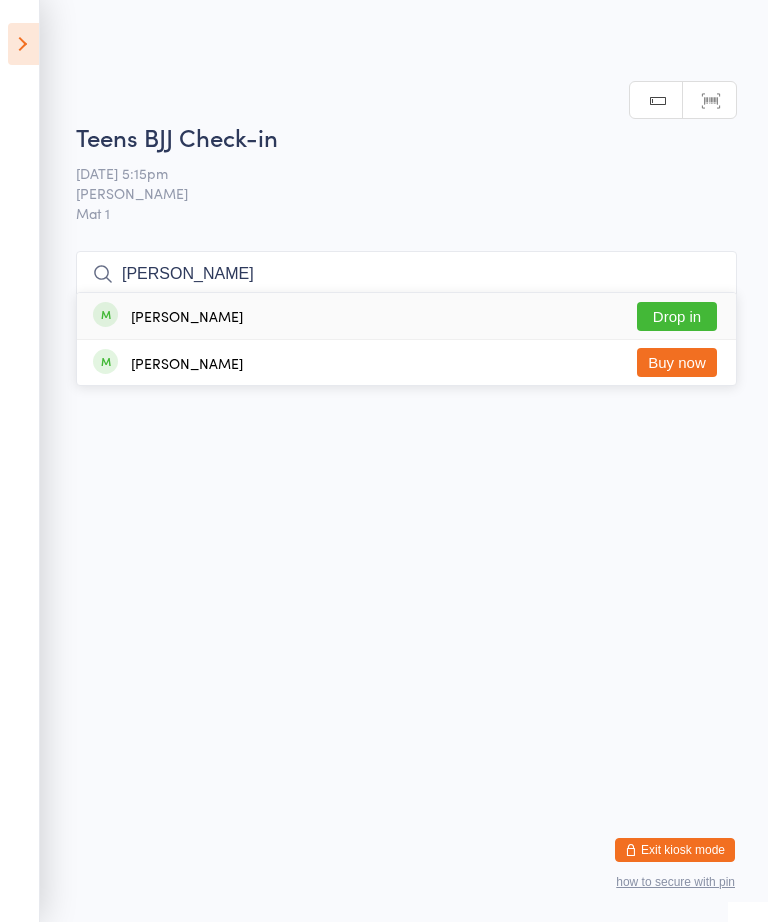 type on "[PERSON_NAME]" 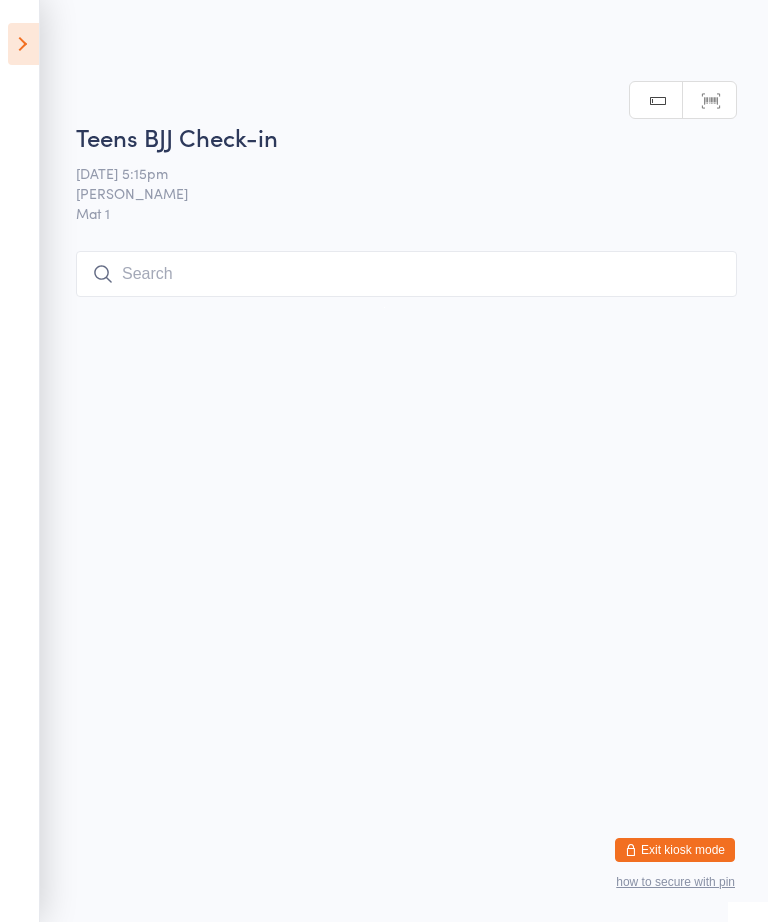 scroll, scrollTop: 1, scrollLeft: 0, axis: vertical 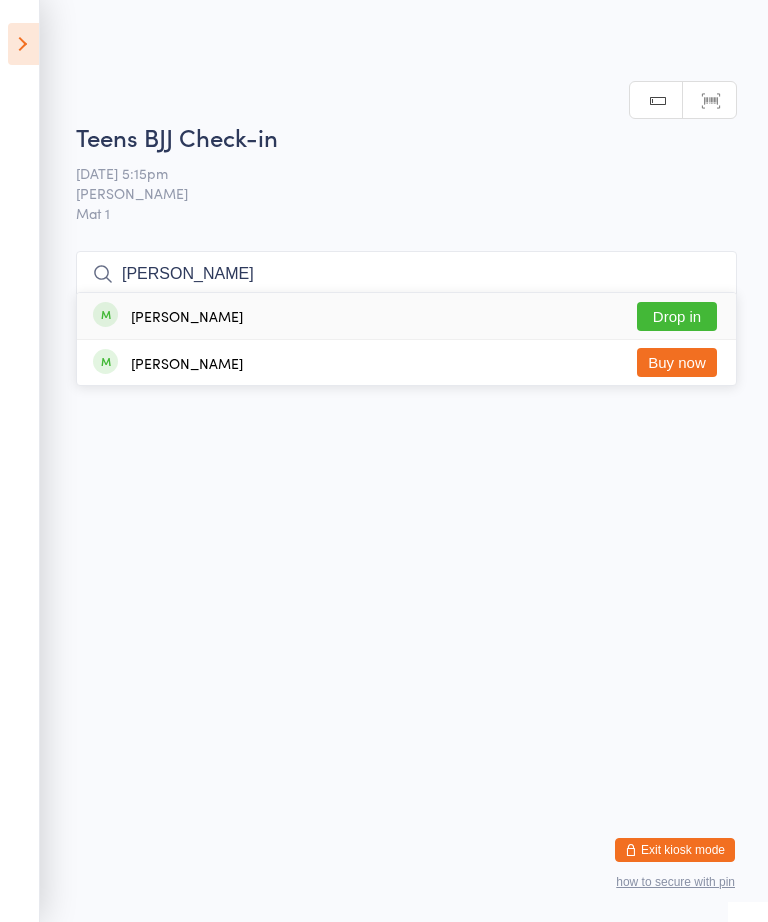 type on "[PERSON_NAME]" 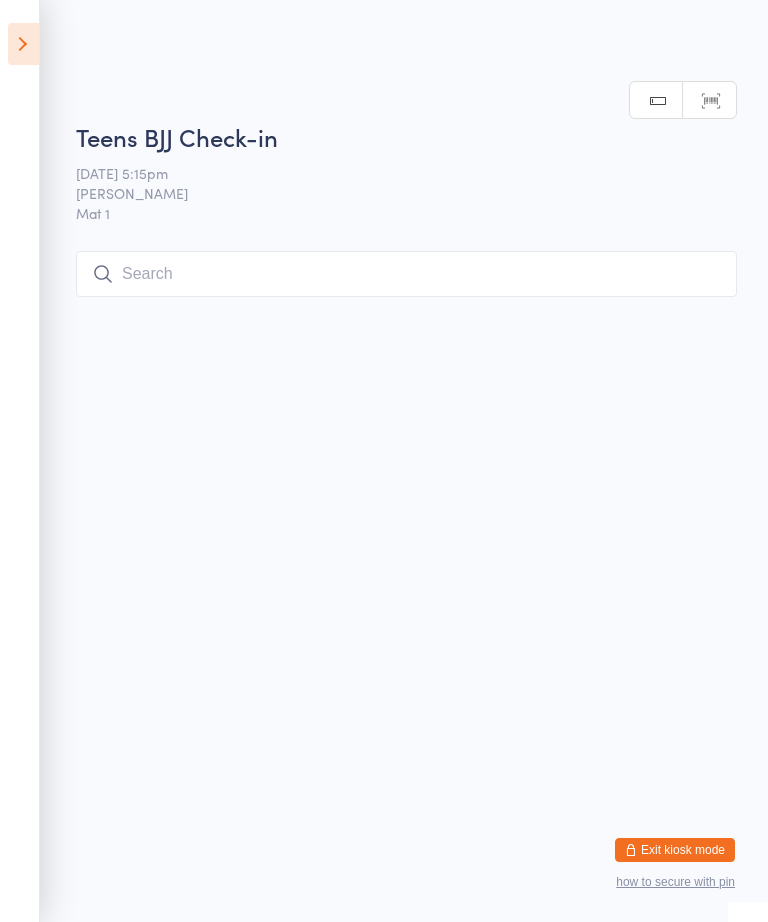 scroll, scrollTop: 1, scrollLeft: 0, axis: vertical 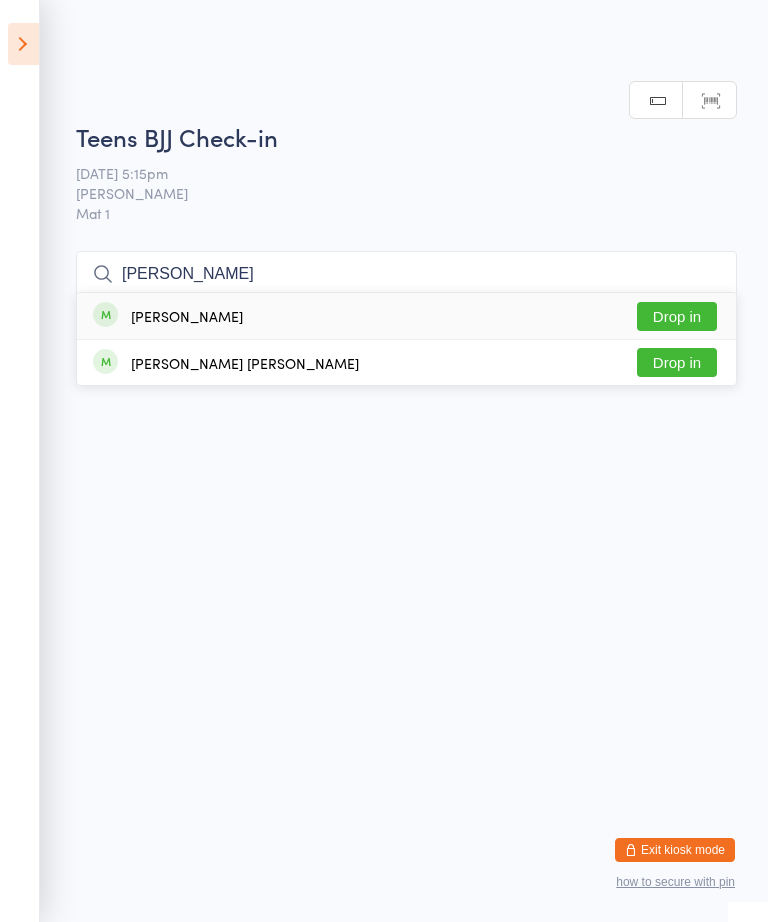 type on "Jacob" 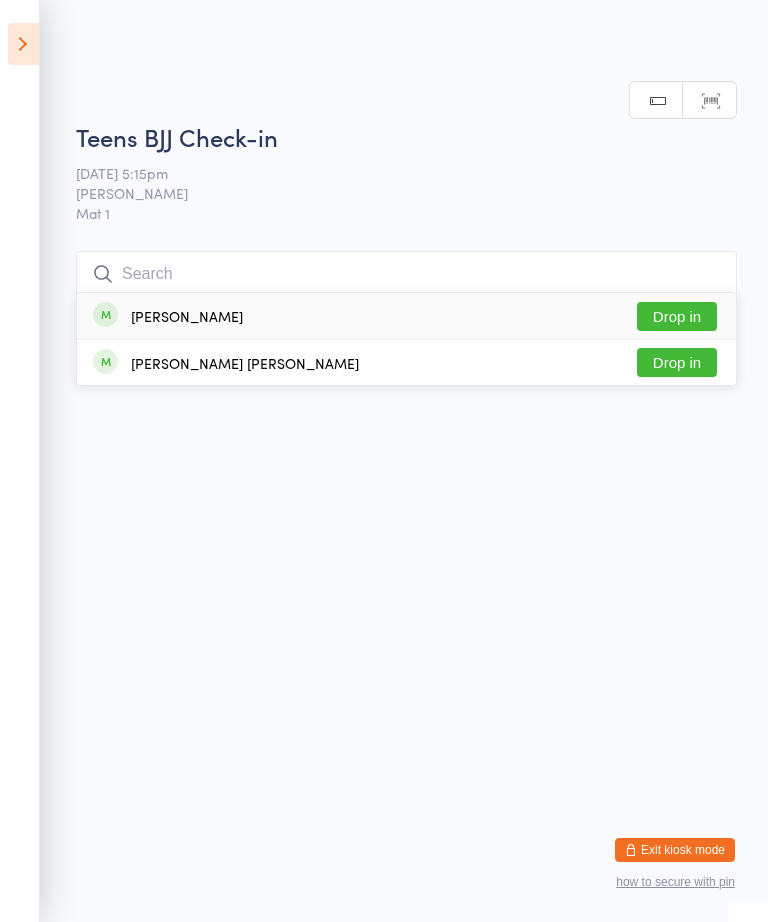 scroll, scrollTop: 1, scrollLeft: 0, axis: vertical 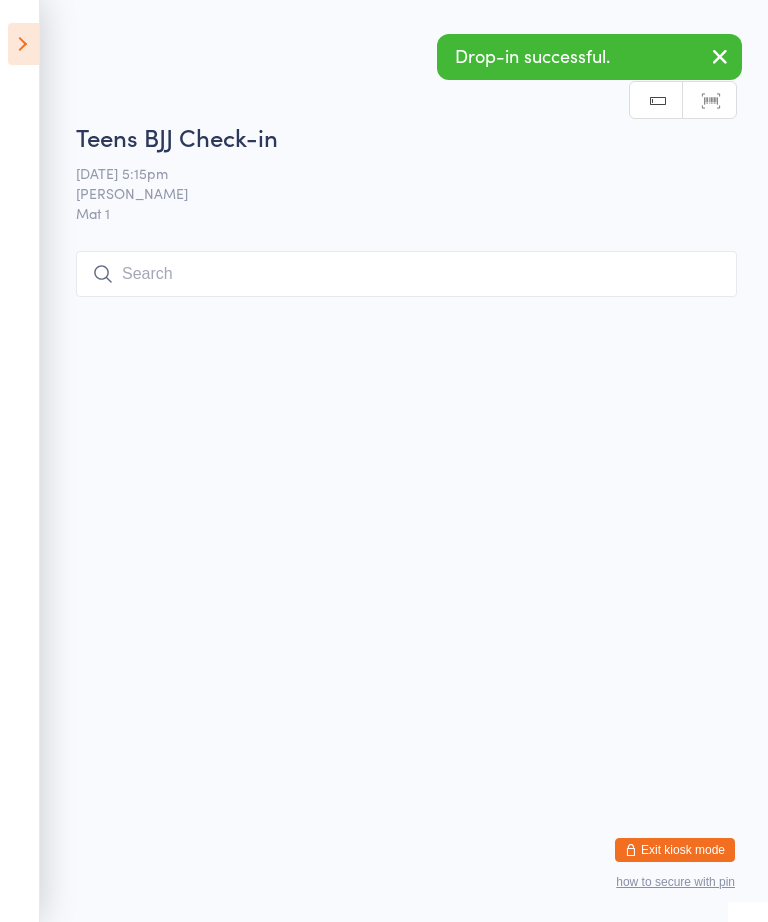 click at bounding box center [406, 274] 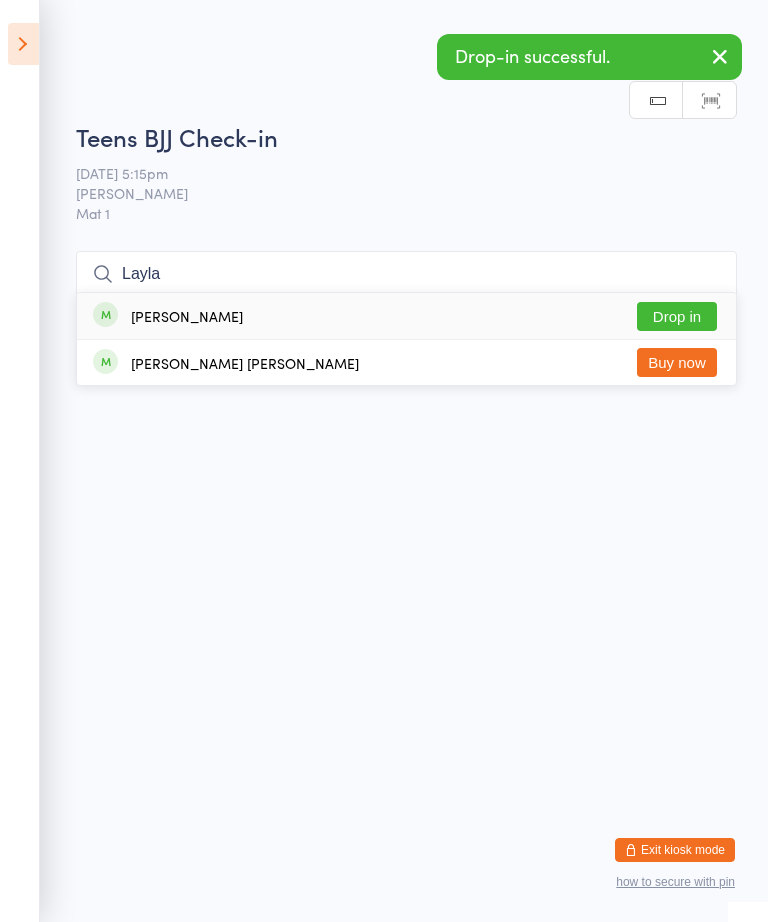 type on "Layla" 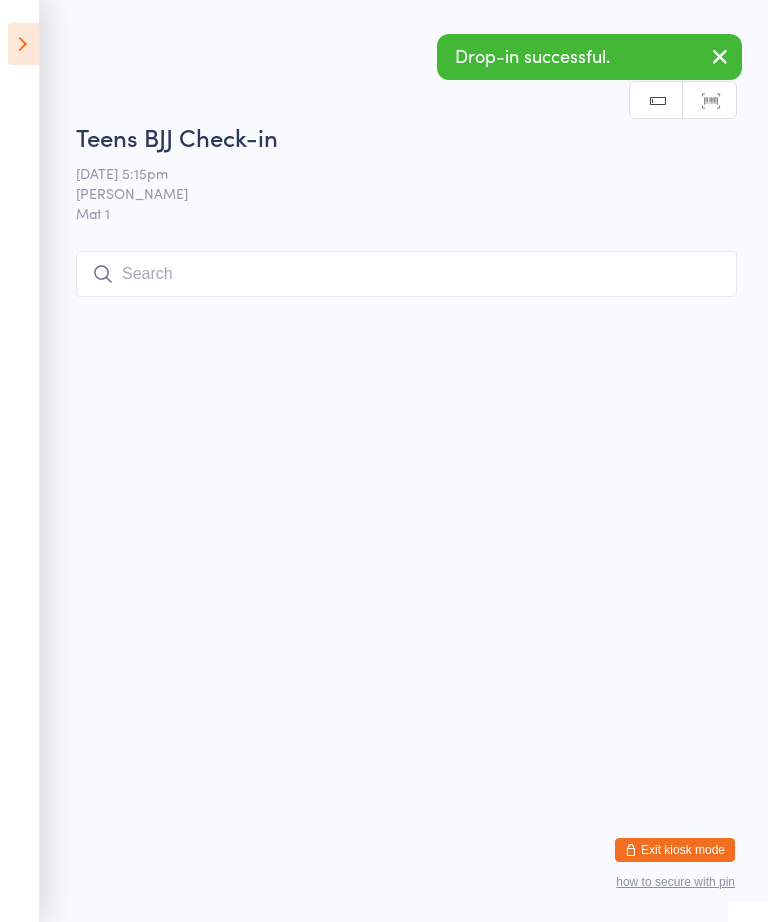 scroll, scrollTop: 1, scrollLeft: 0, axis: vertical 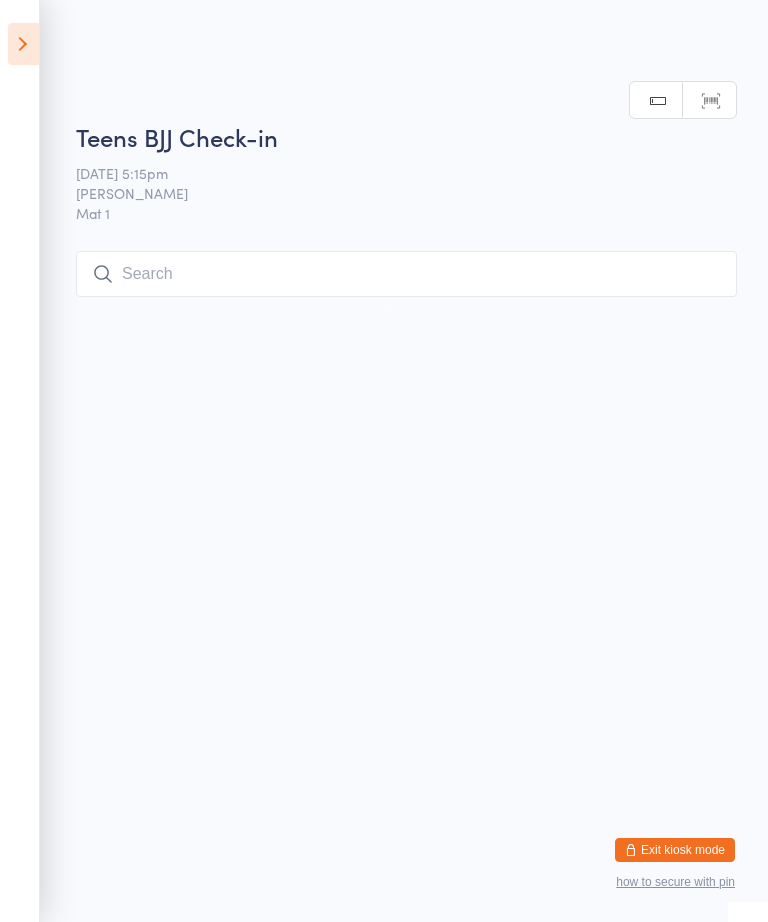 click at bounding box center [406, 274] 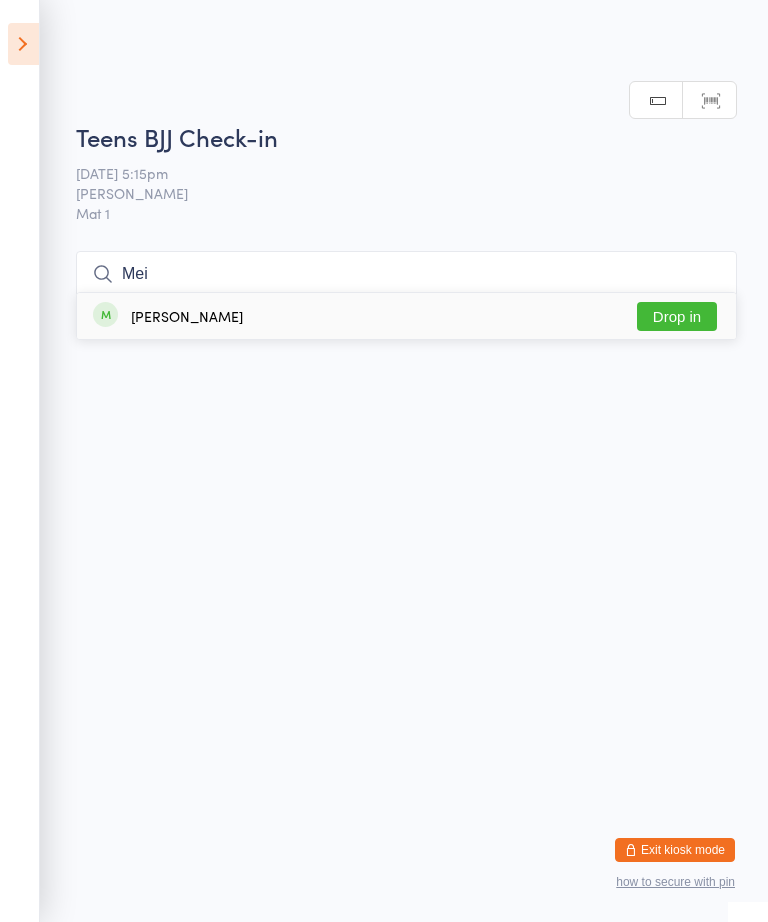 type on "Mei" 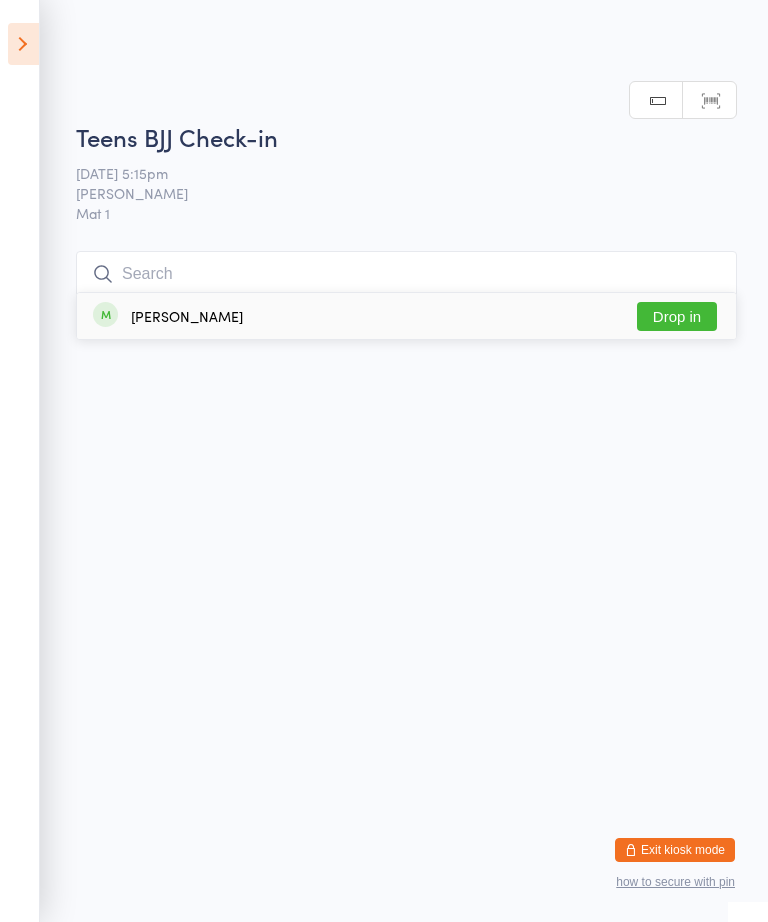 scroll, scrollTop: 1, scrollLeft: 0, axis: vertical 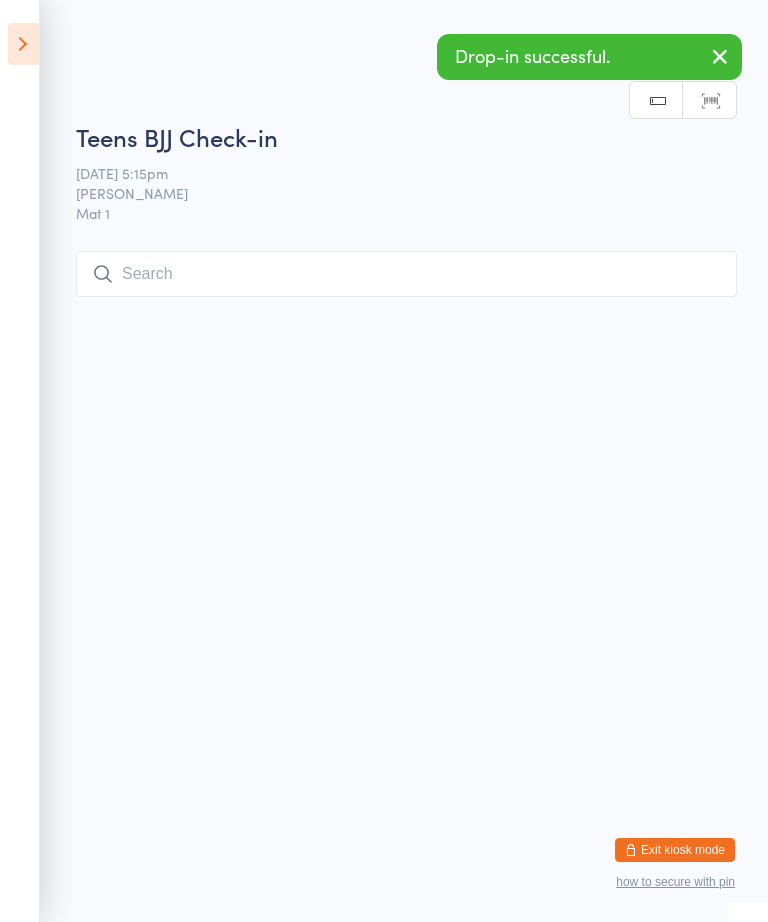 click at bounding box center [406, 274] 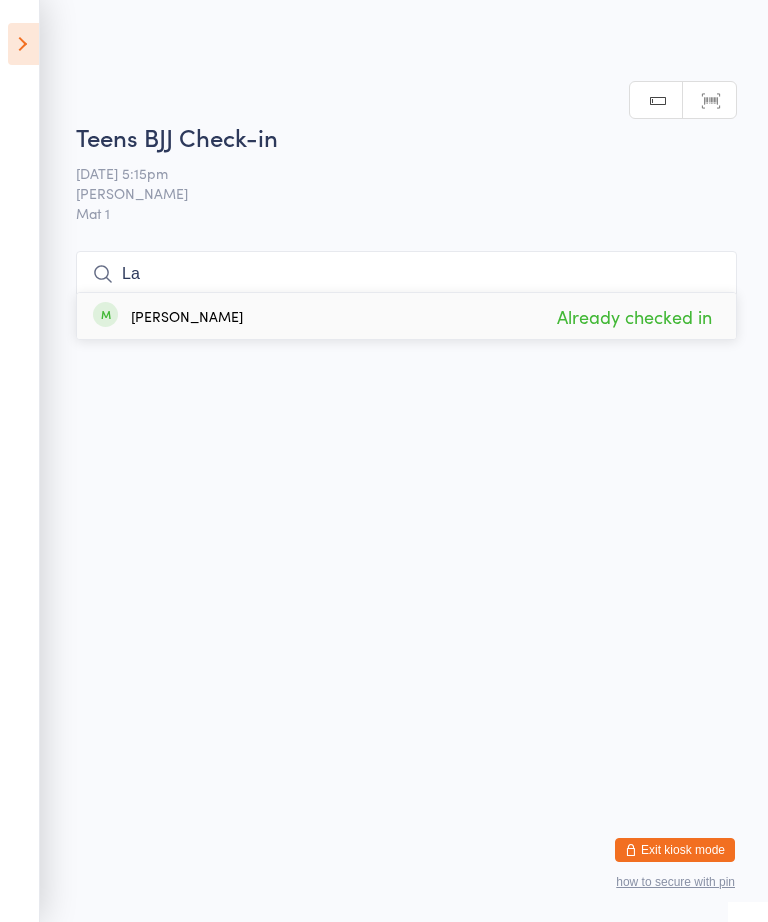 type on "L" 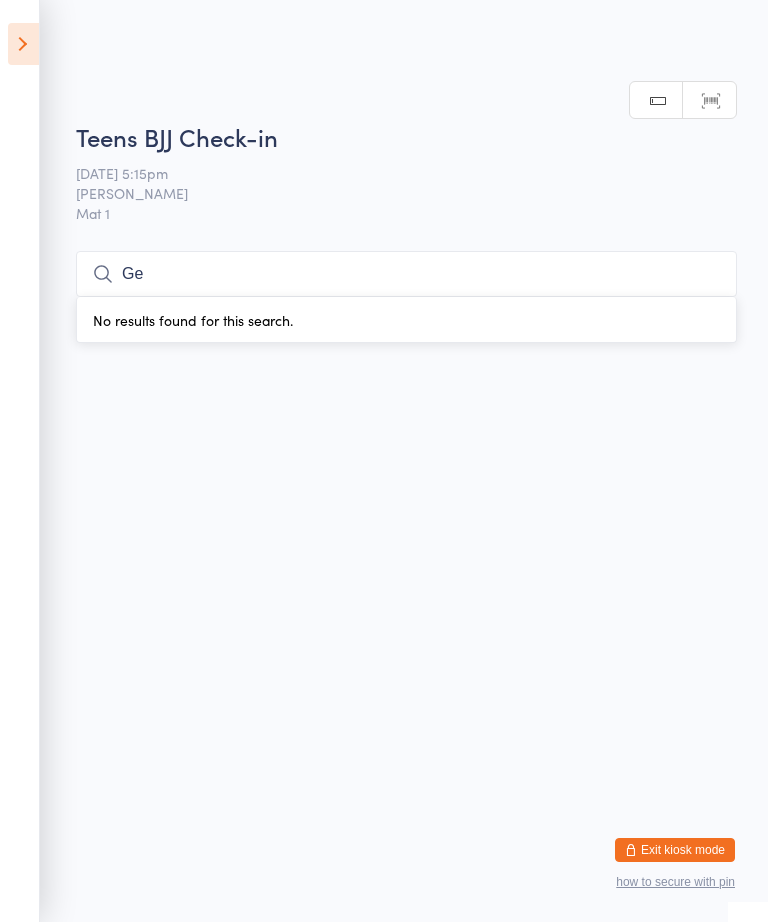 type on "G" 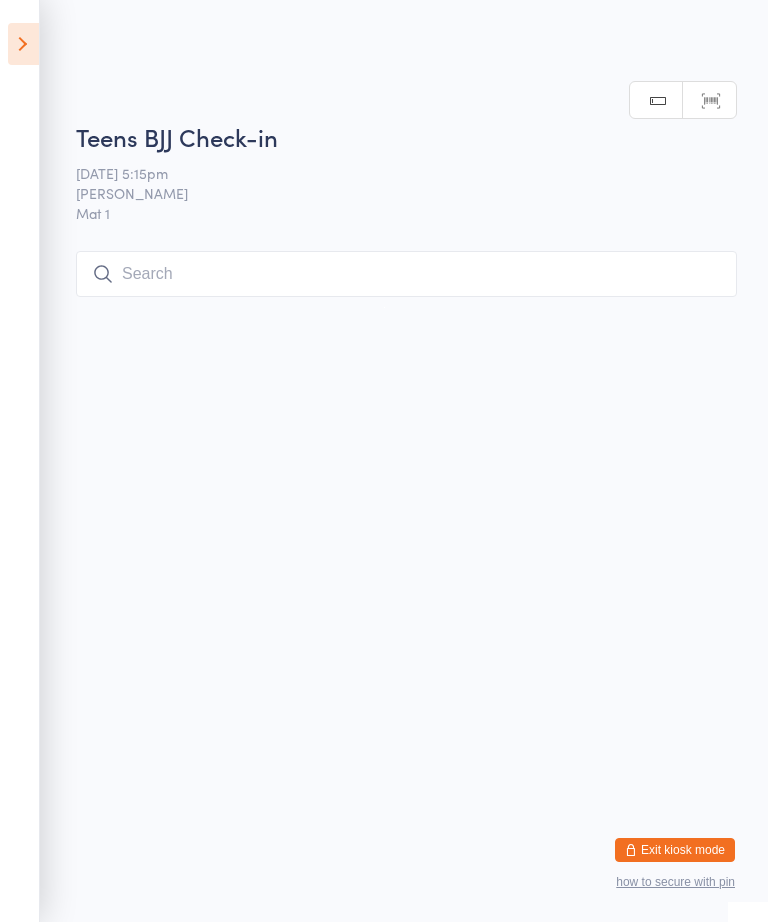 scroll, scrollTop: 0, scrollLeft: 0, axis: both 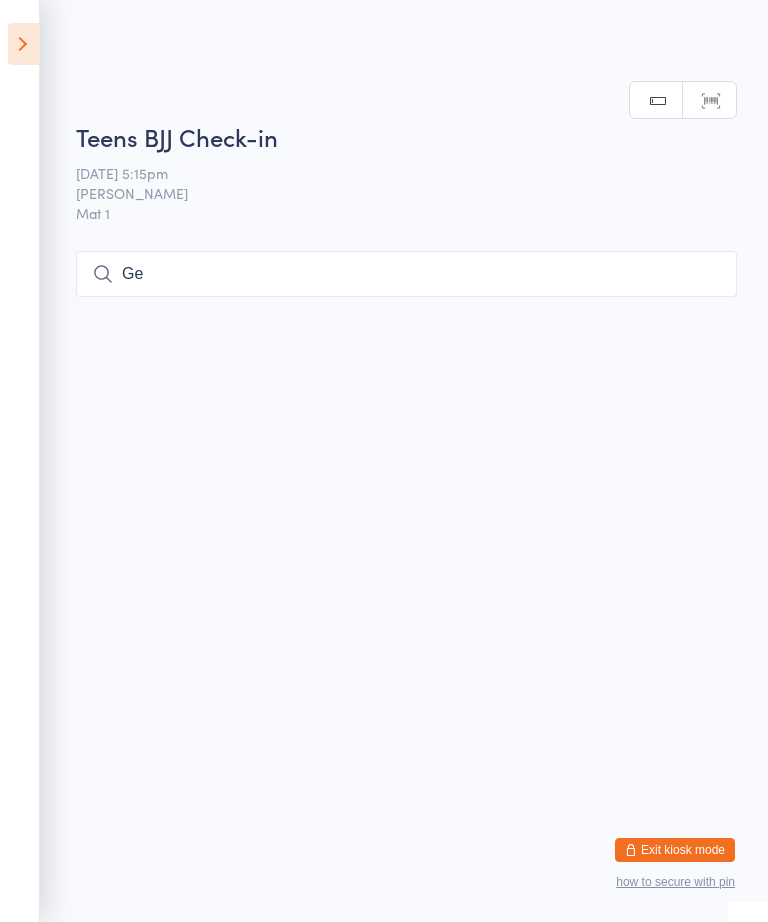 type on "G" 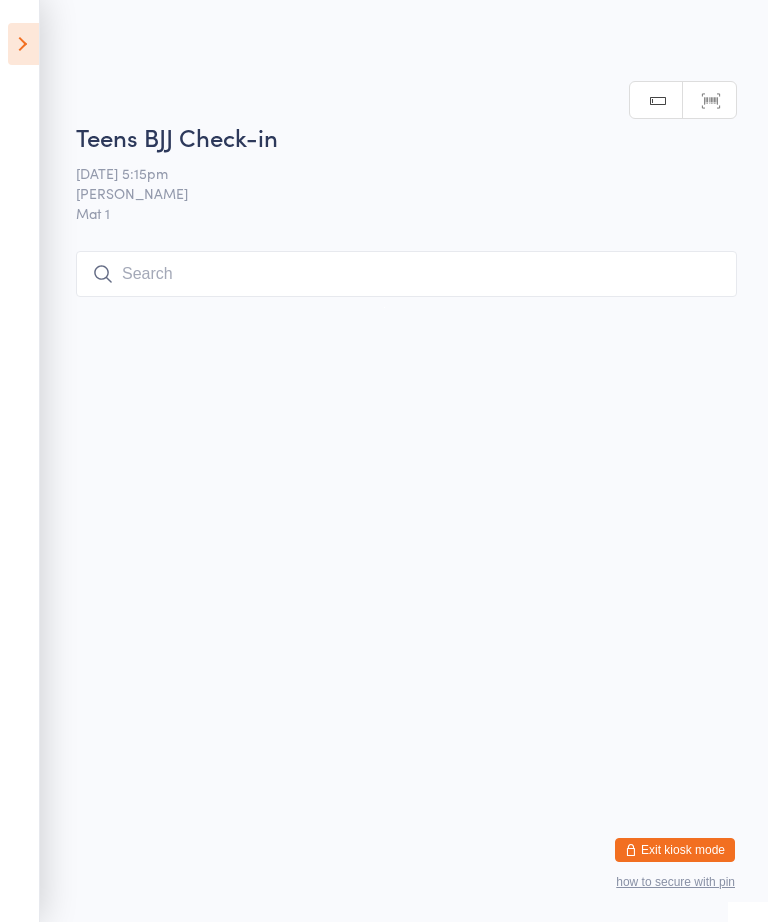 click on "Manual search" at bounding box center (656, 101) 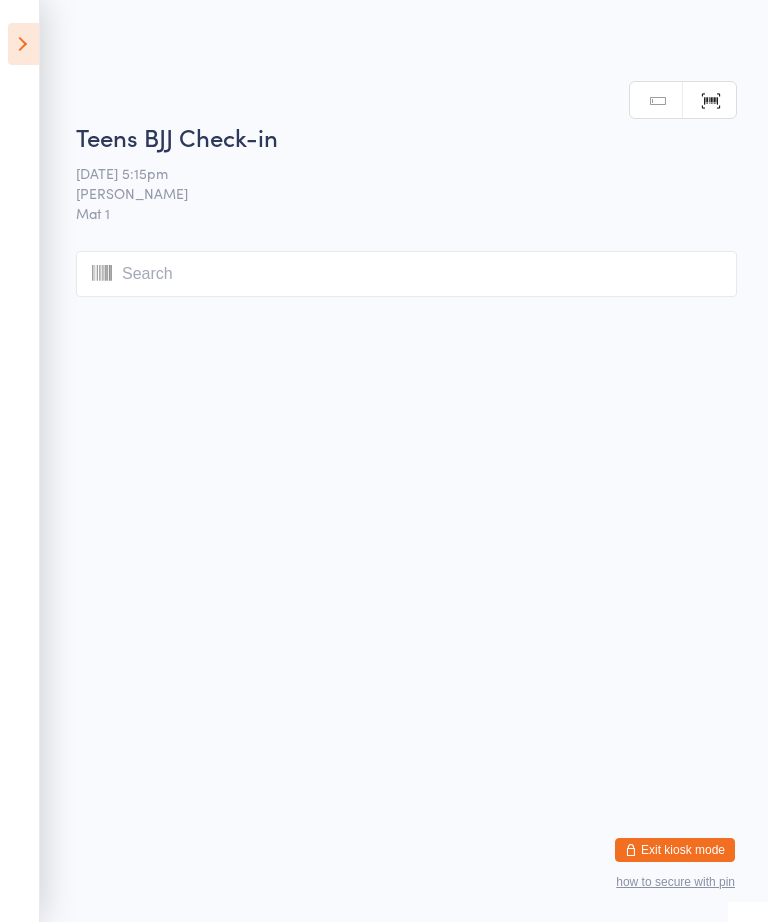 click at bounding box center (23, 44) 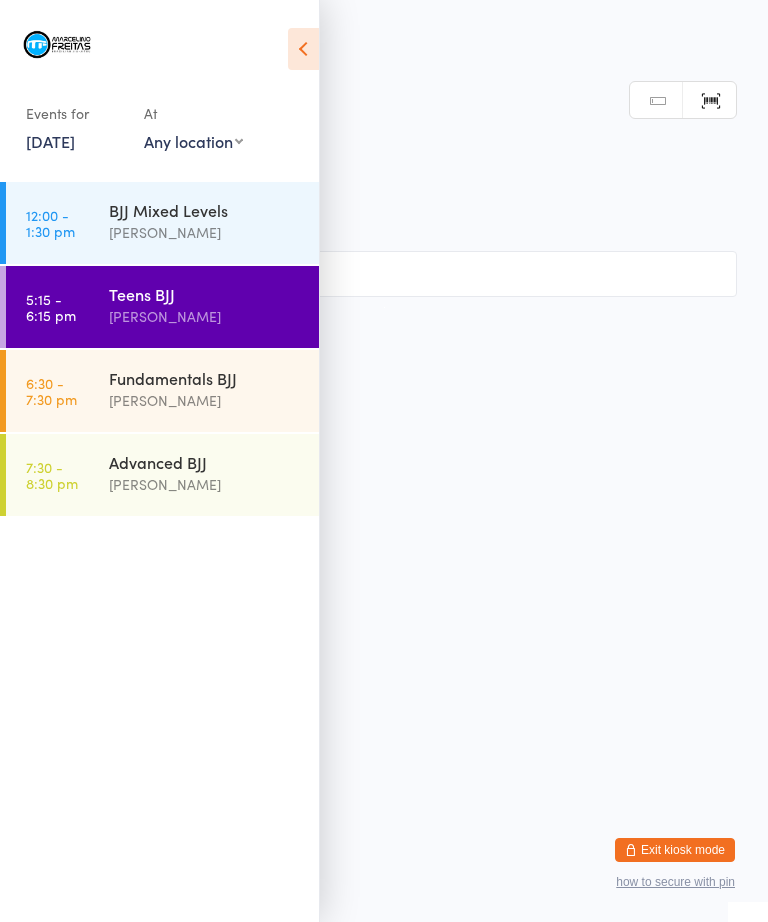 click at bounding box center [303, 49] 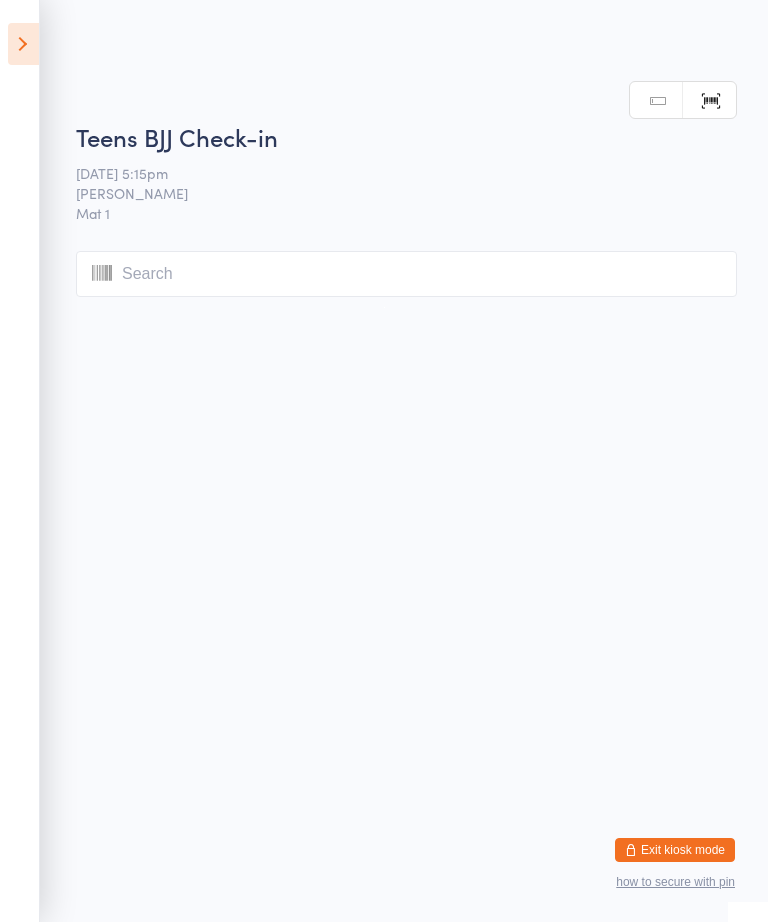 click at bounding box center (406, 274) 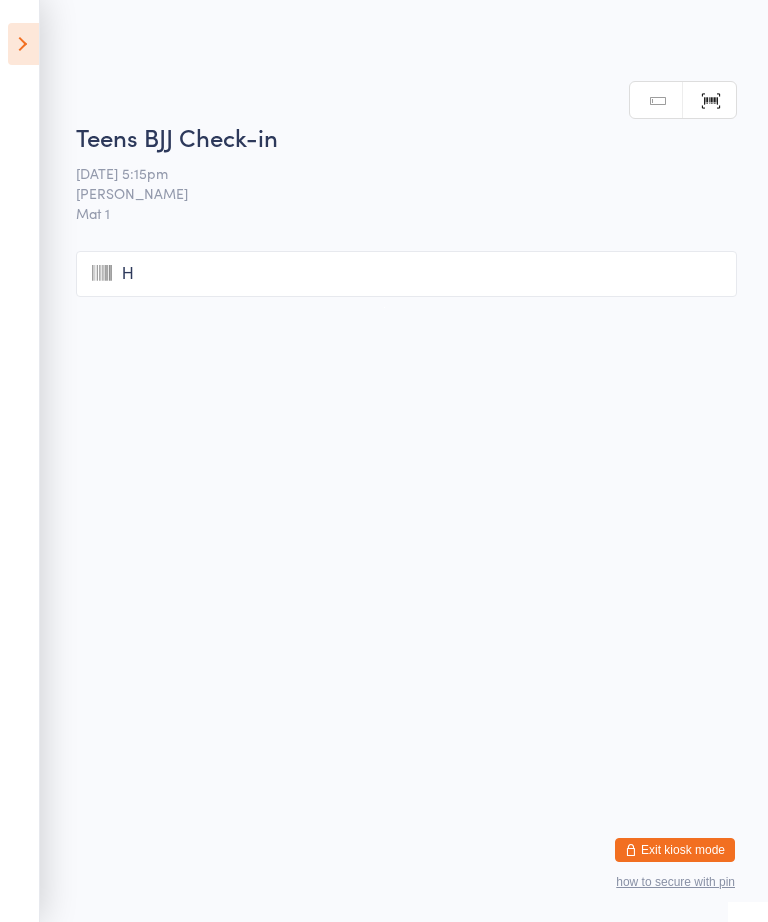 type on "Ha" 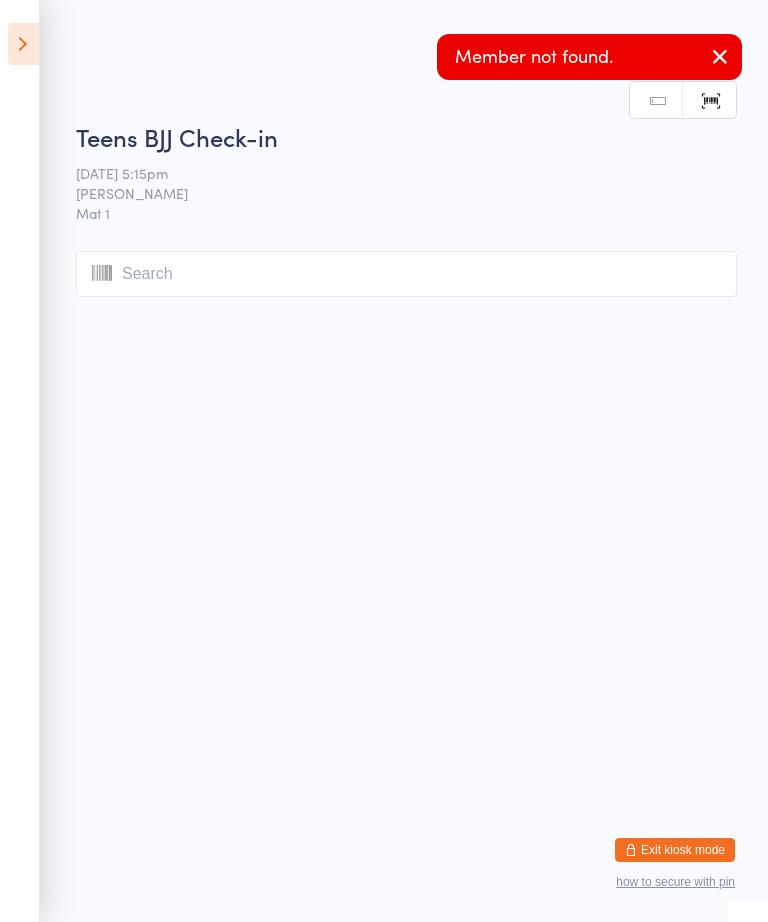 scroll, scrollTop: 0, scrollLeft: 0, axis: both 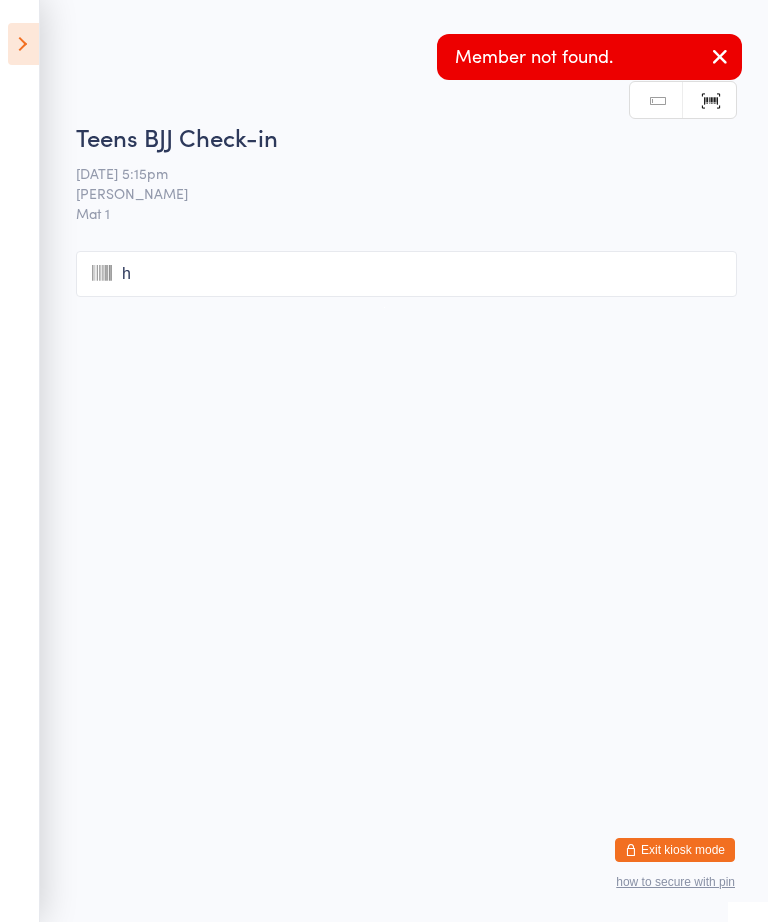 type on "ha" 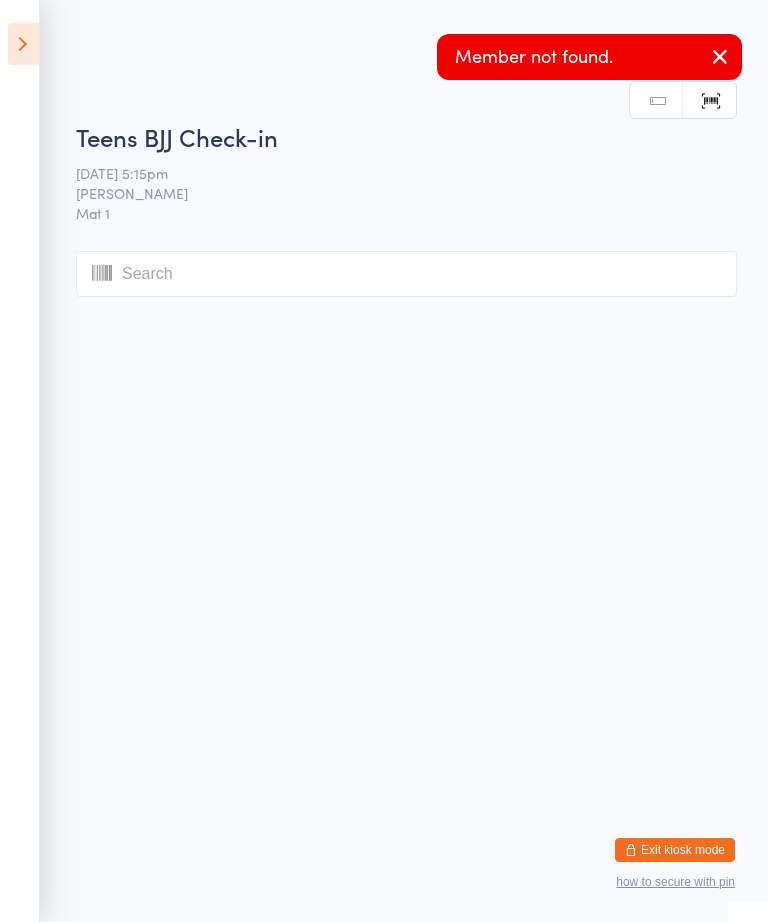 click at bounding box center (406, 274) 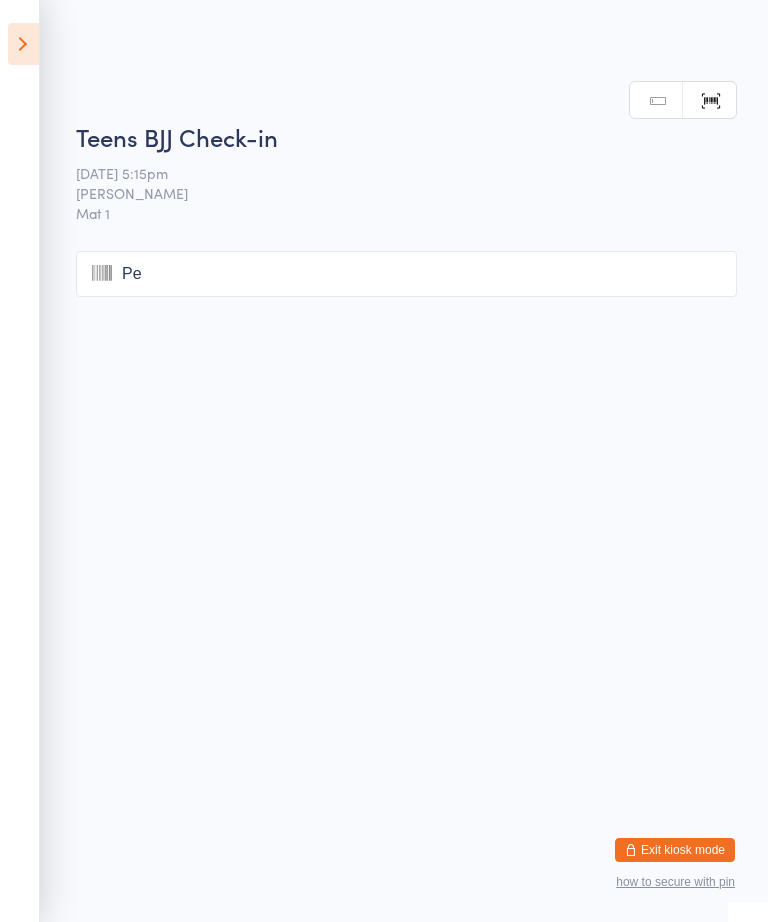 type on "Pen" 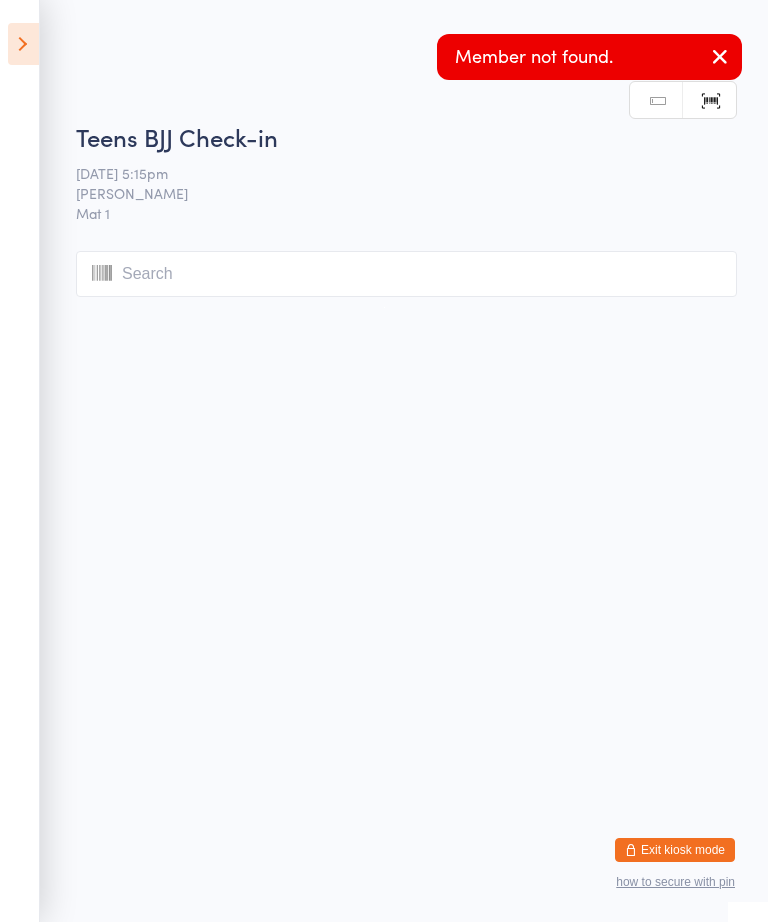 scroll, scrollTop: 0, scrollLeft: 0, axis: both 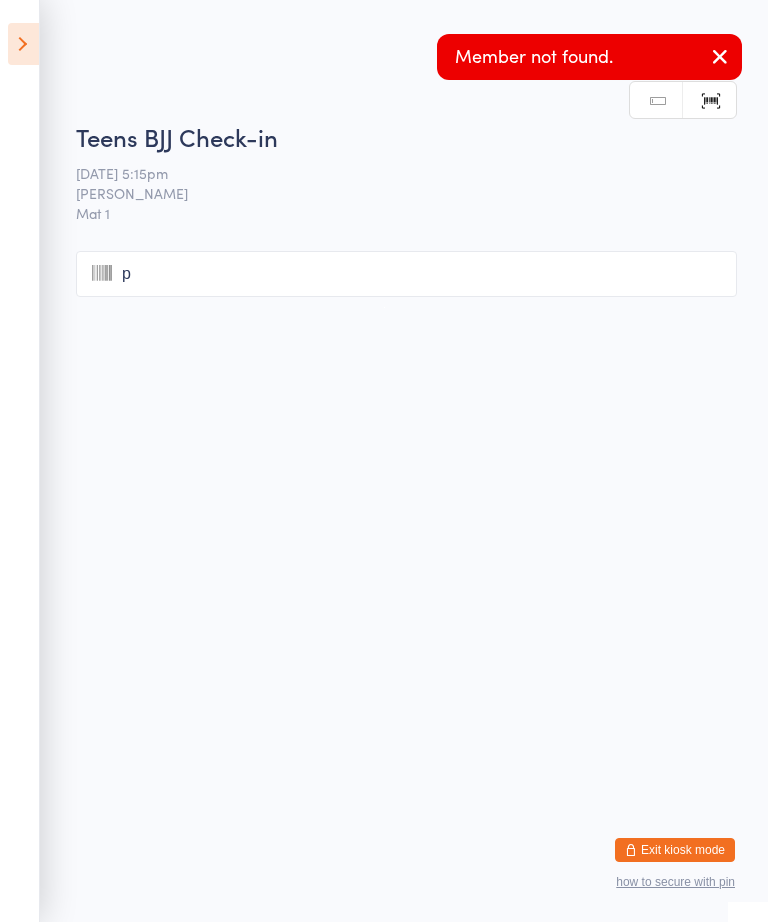 type on "pe" 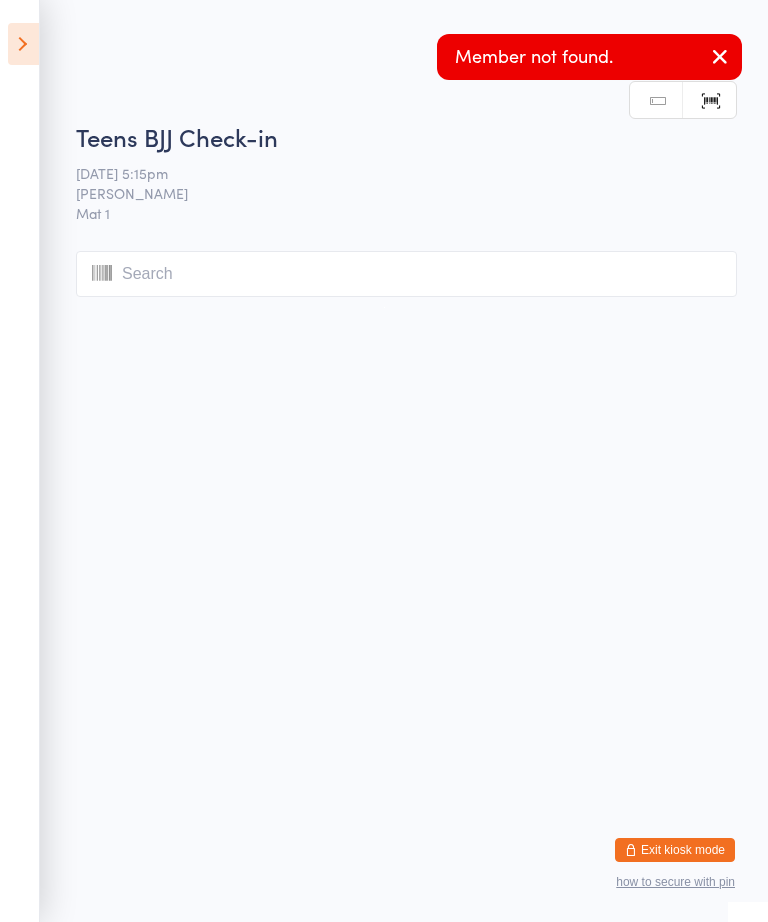 type on "p" 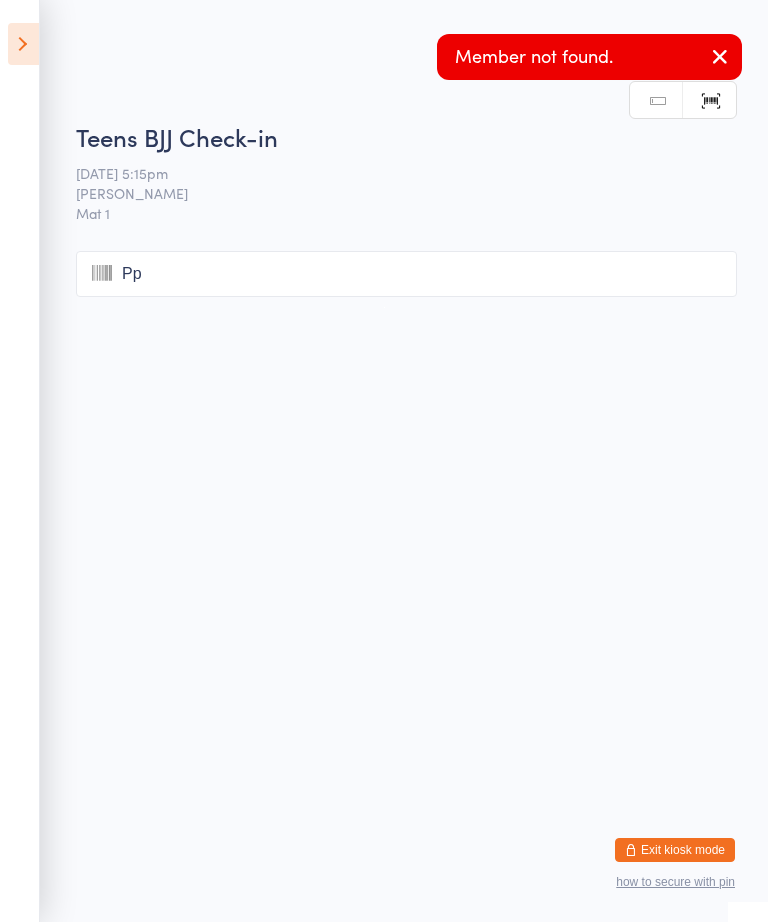 type on "P" 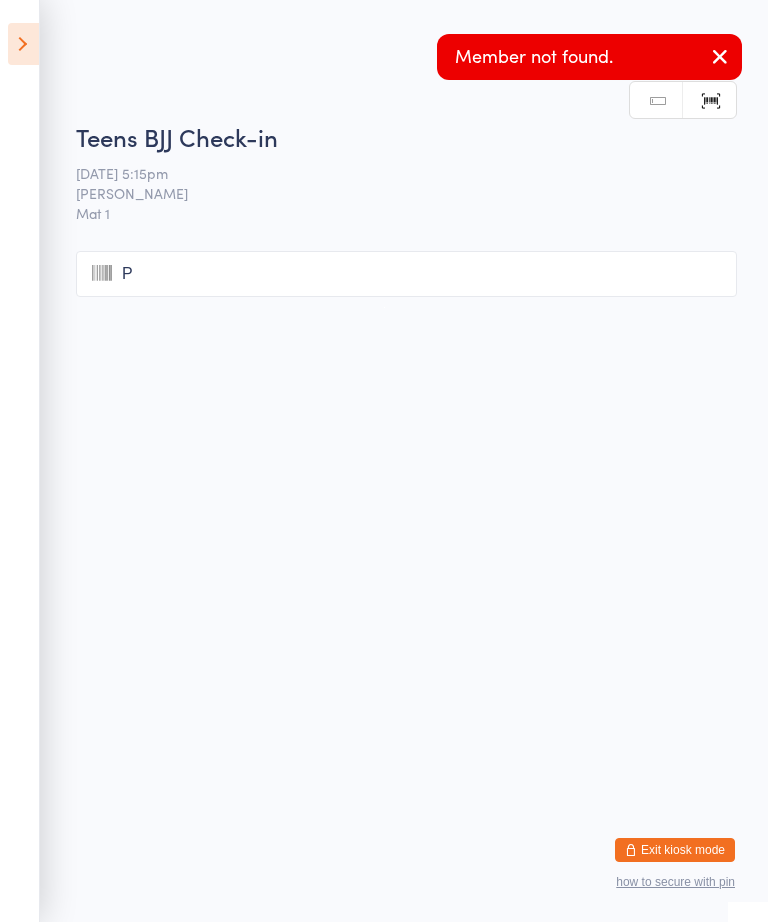 type on "Pe" 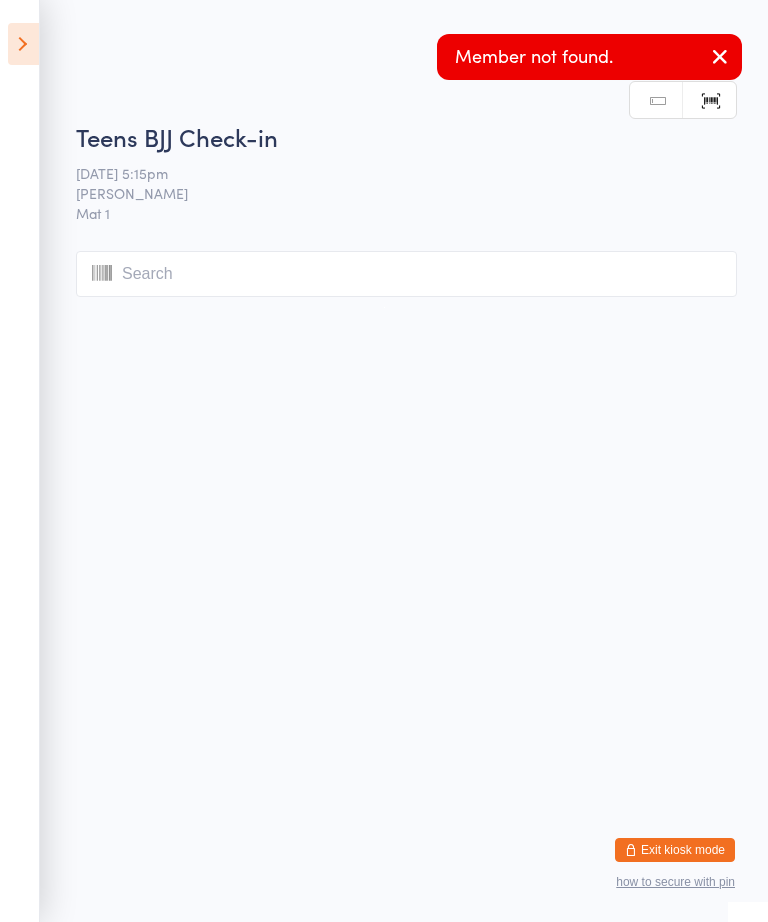 type on "n" 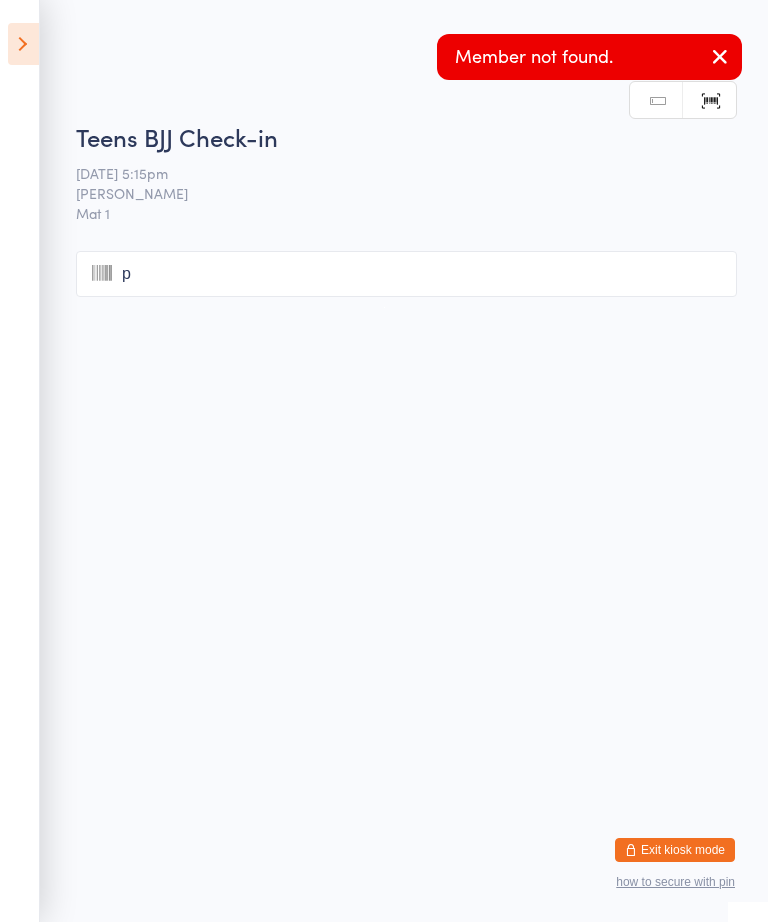 type on "pe" 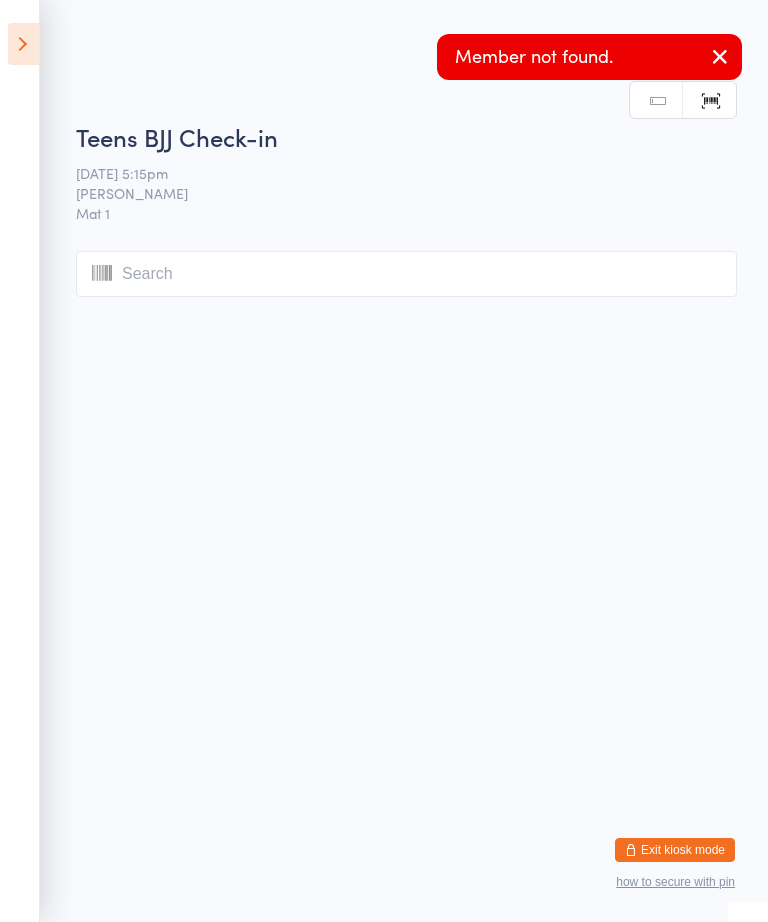 type on "n" 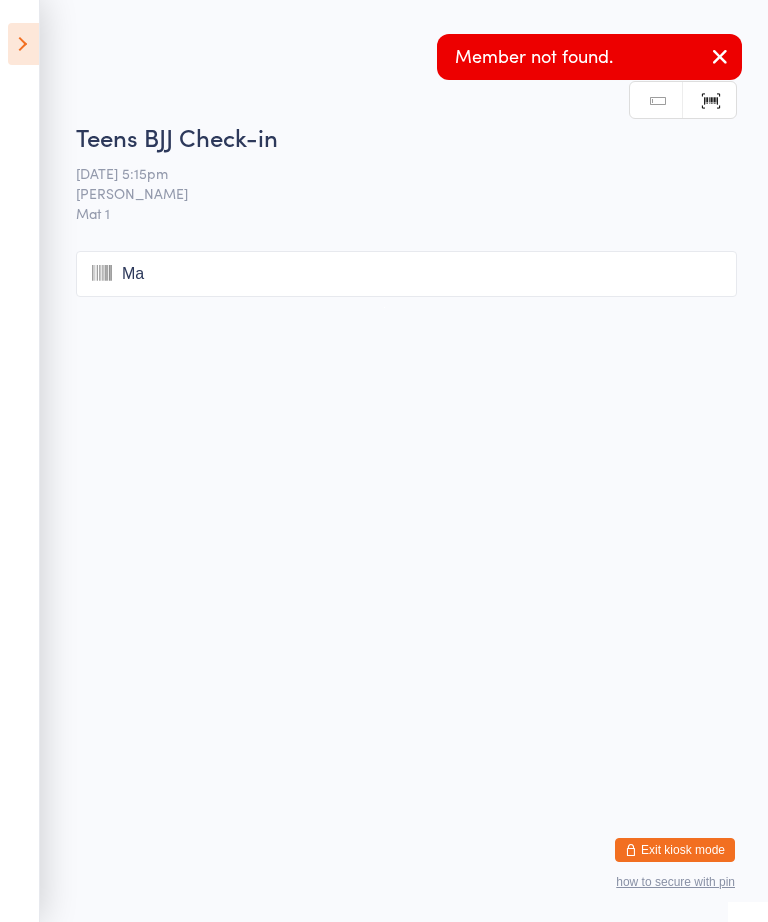 type on "Max" 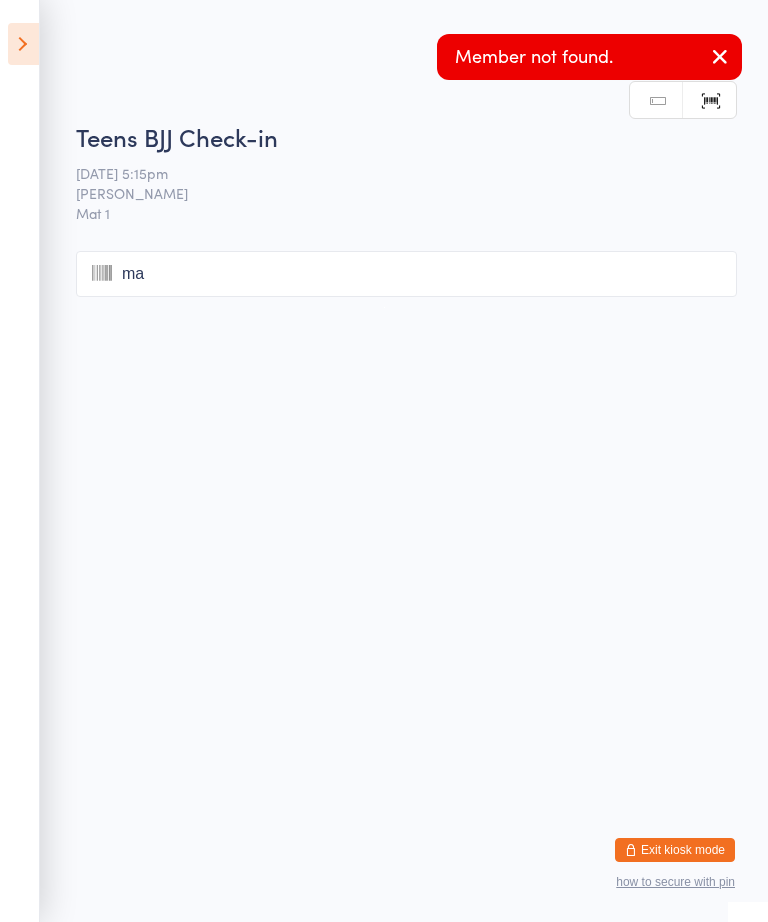 type on "max" 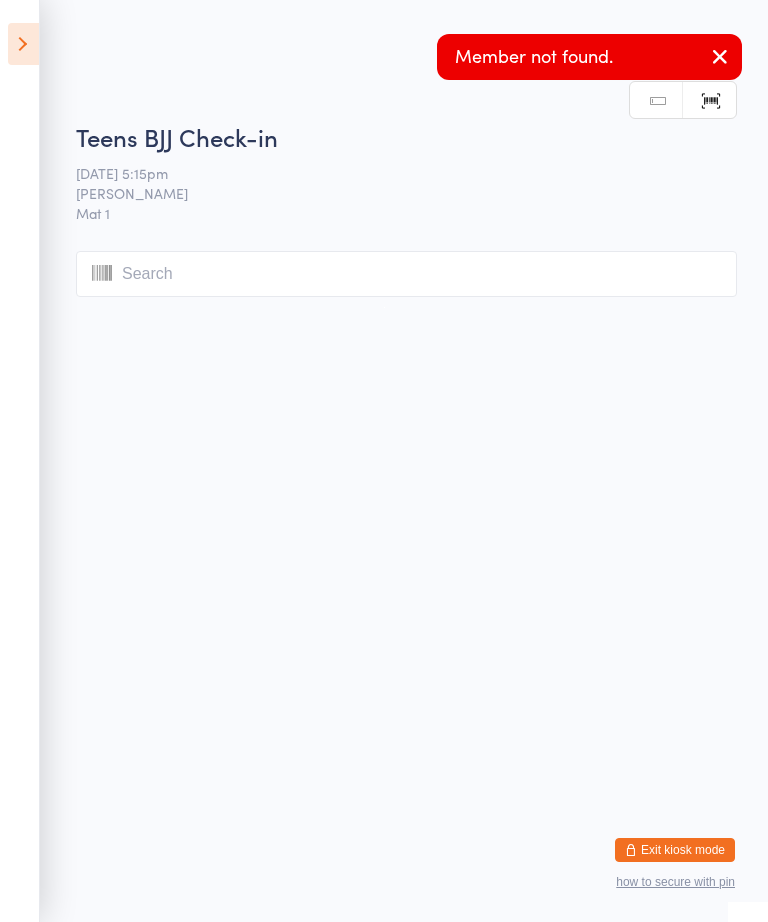 type on "m" 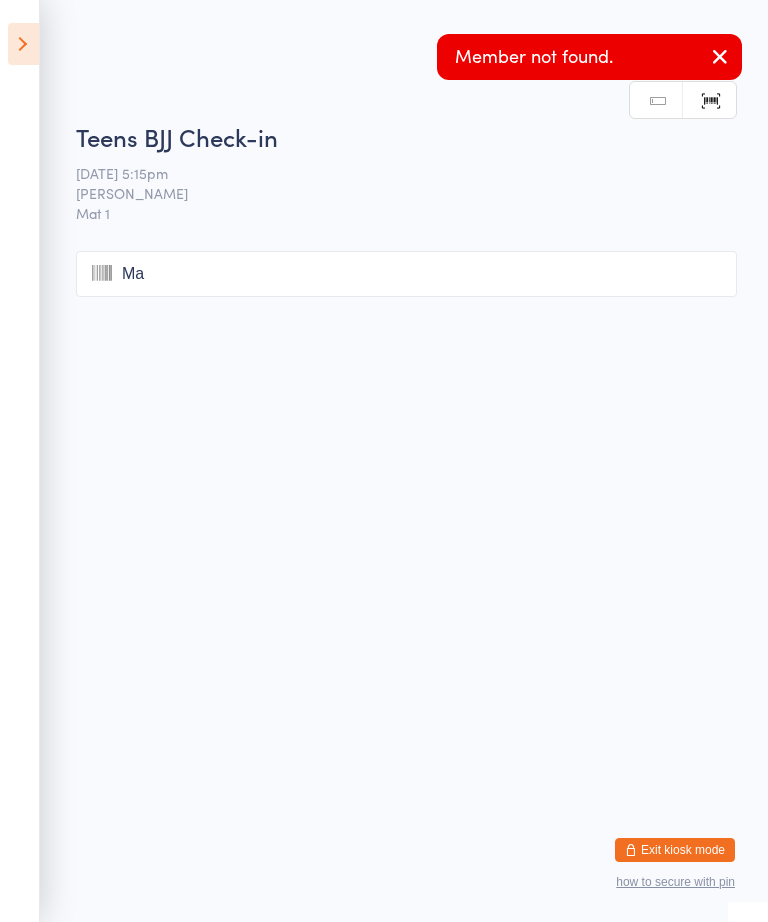 type on "Max" 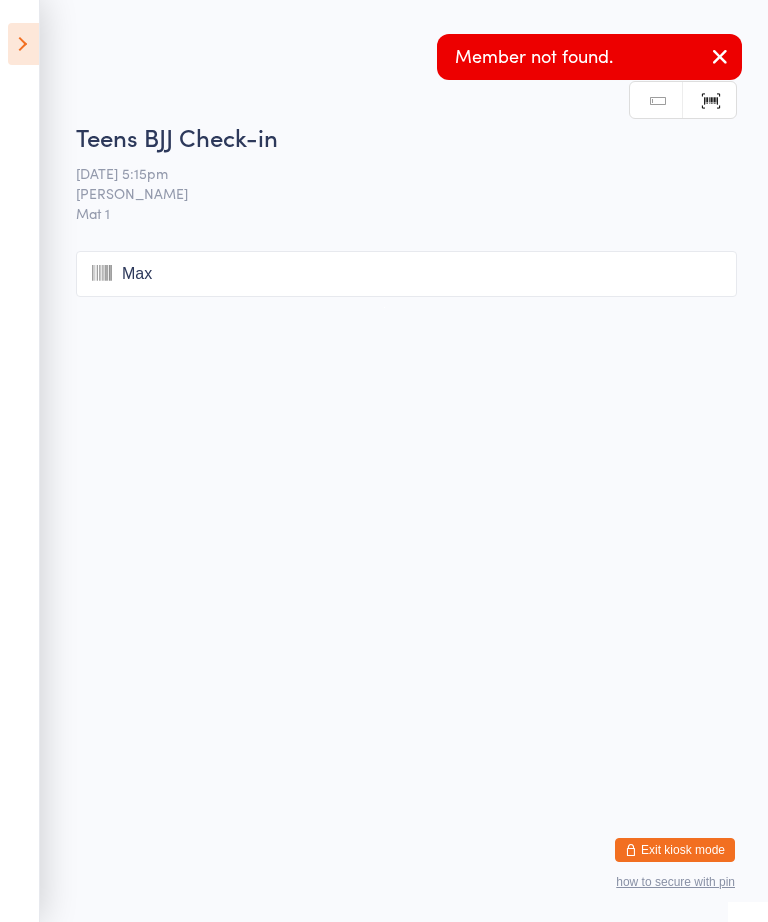 type 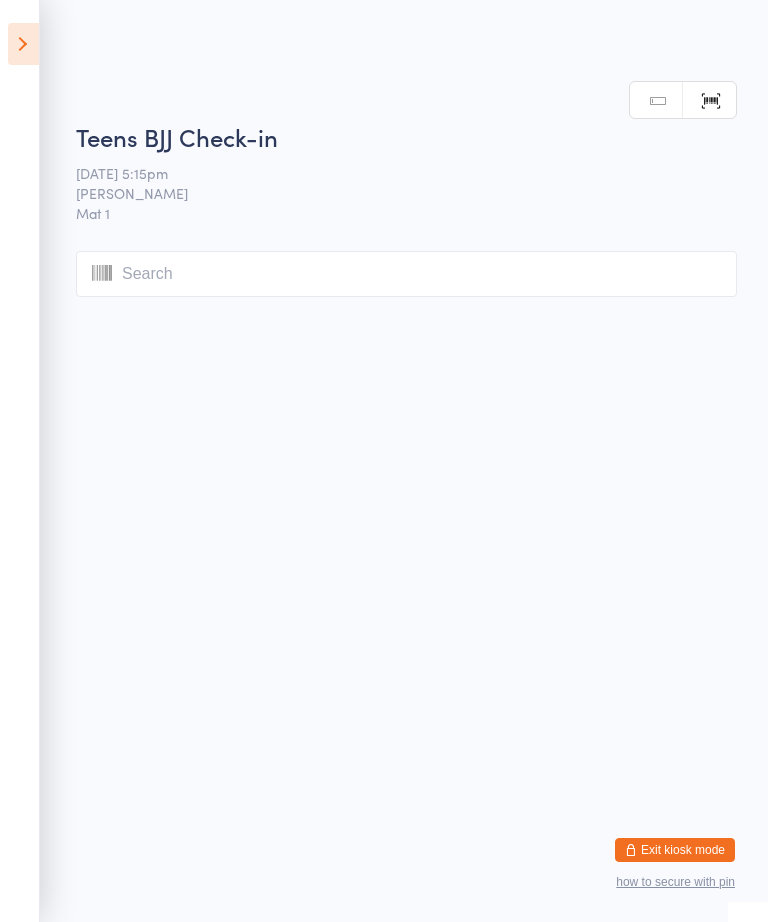 click at bounding box center [23, 44] 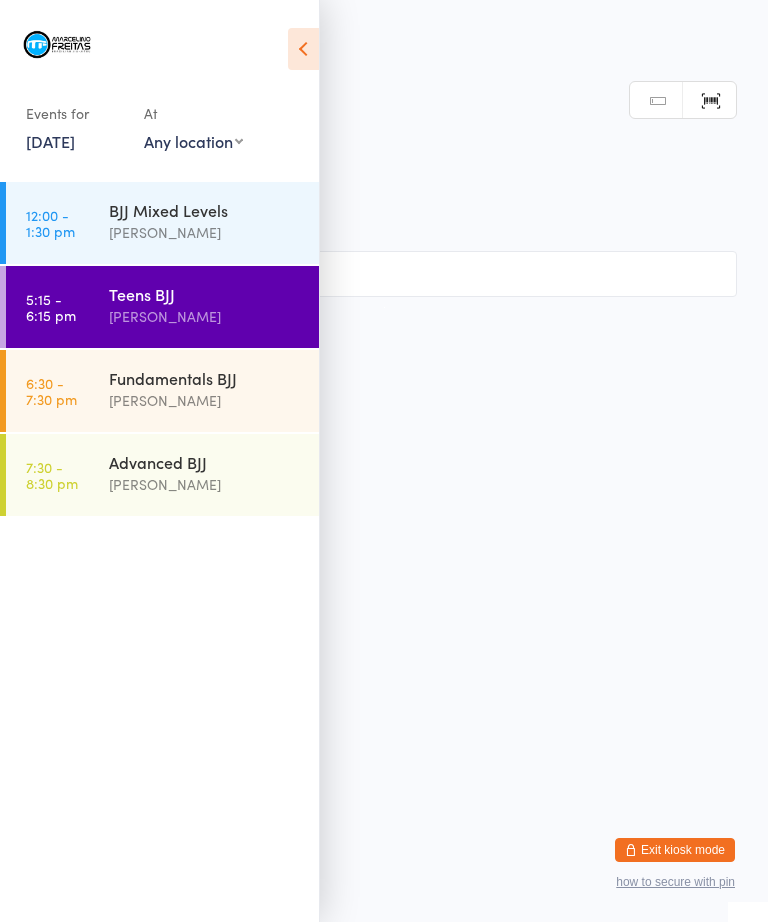 click on "12:00 - 1:30 pm BJJ Mixed Levels Marcelino Freitas" at bounding box center [162, 223] 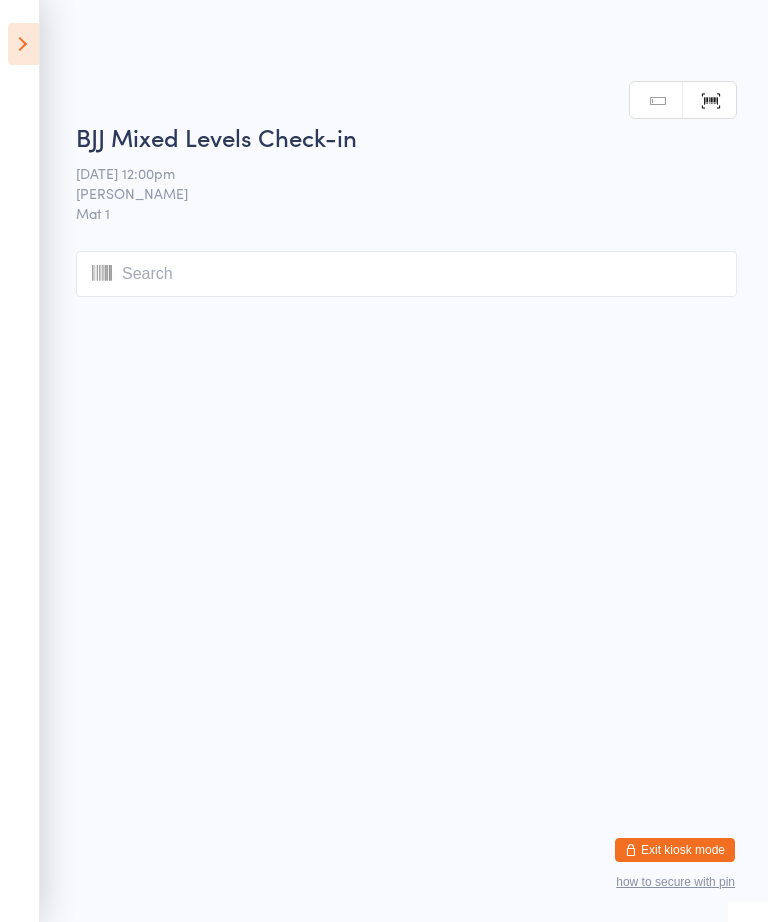 click at bounding box center (23, 44) 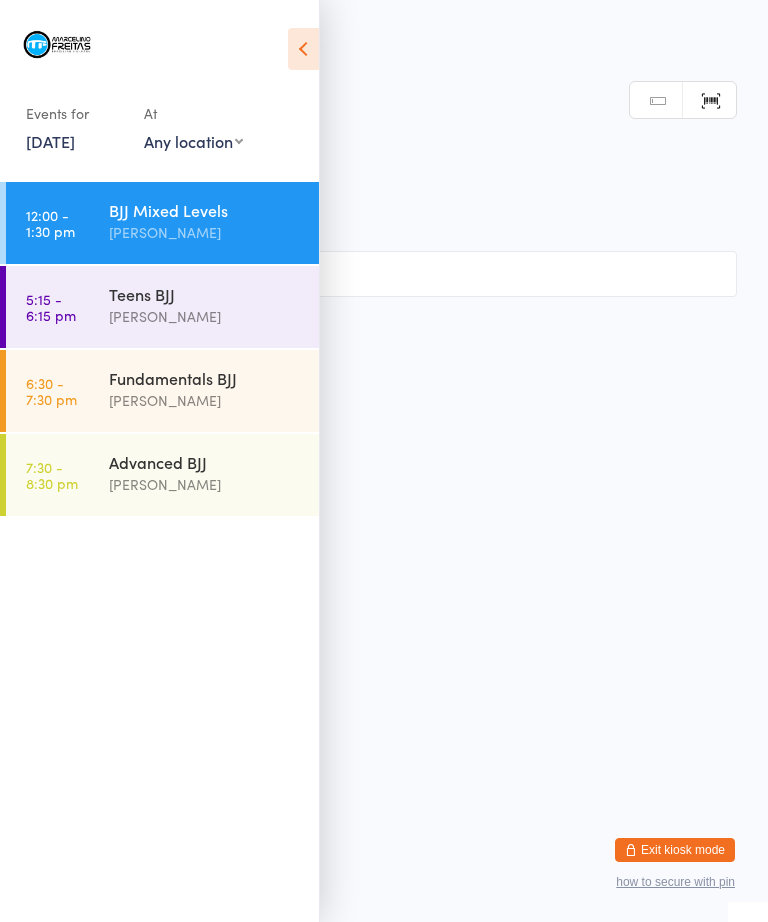 click on "5:15 - 6:15 pm Teens BJJ Marcelino Freitas" at bounding box center (162, 307) 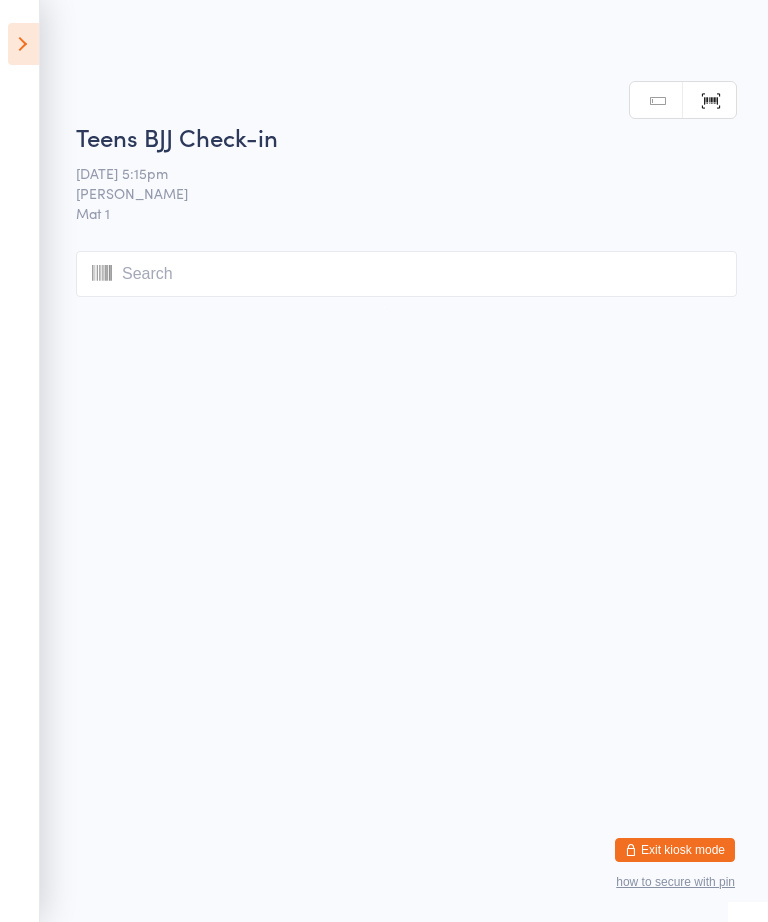 click at bounding box center (406, 274) 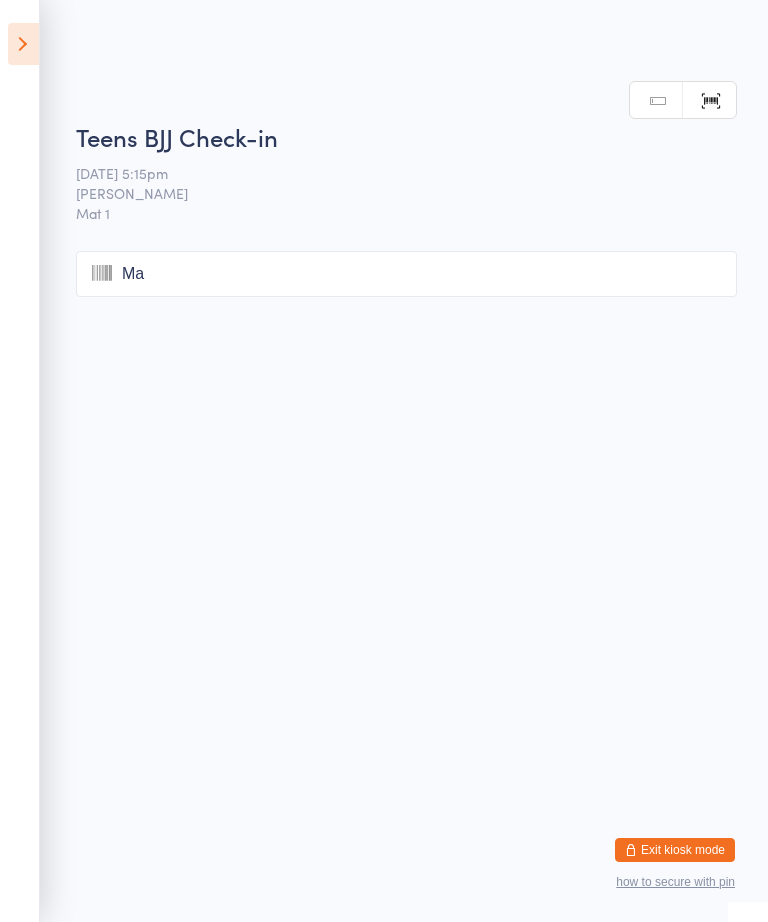 type on "Max" 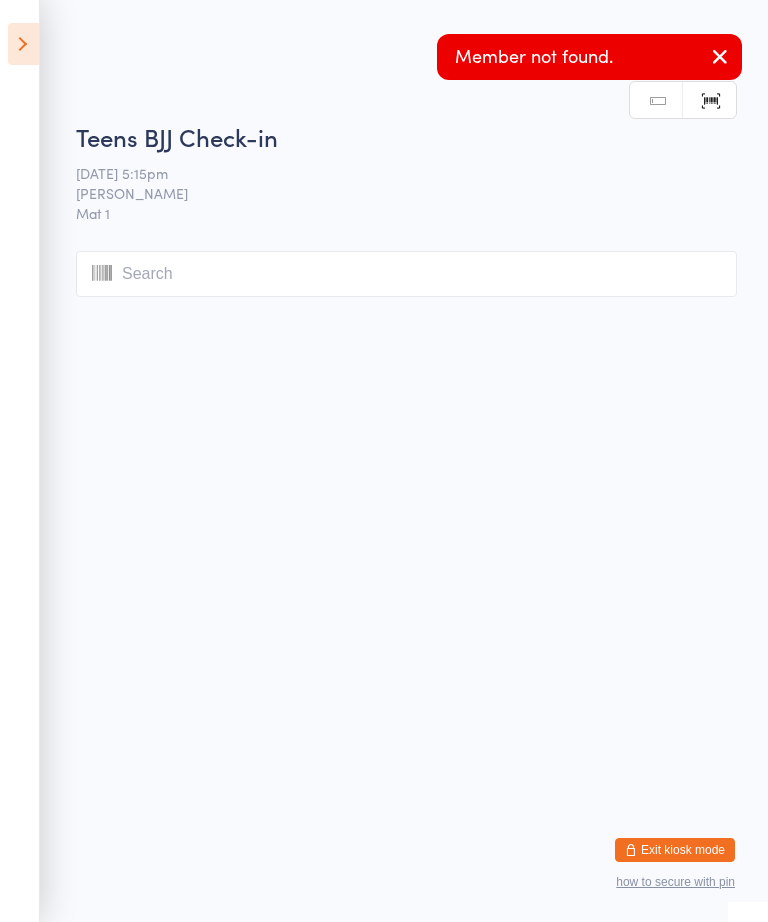 scroll, scrollTop: 0, scrollLeft: 0, axis: both 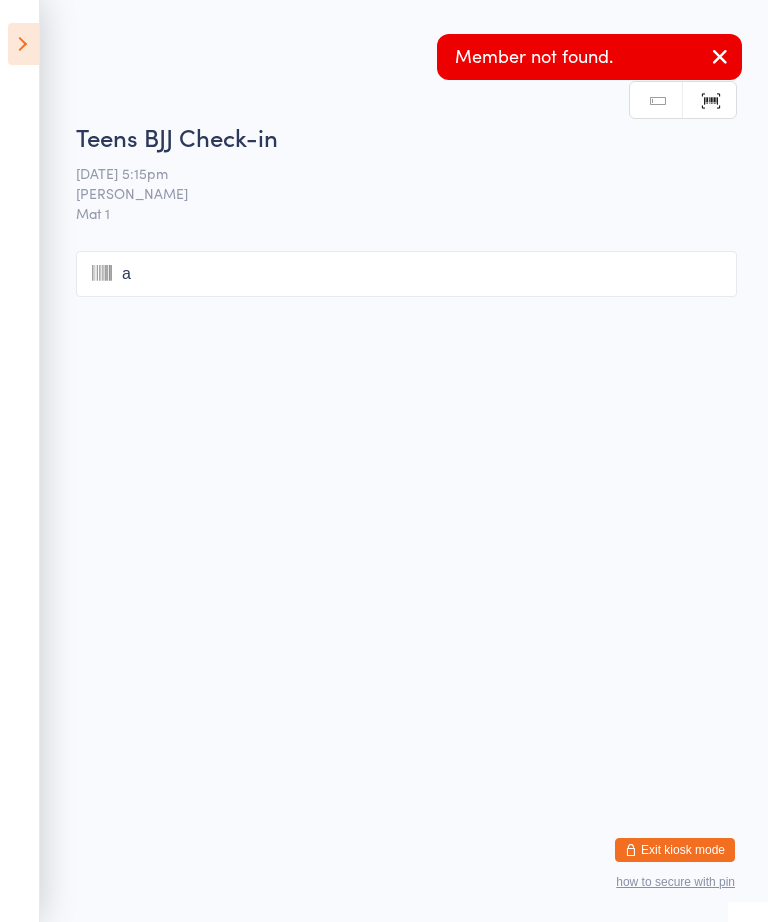 type 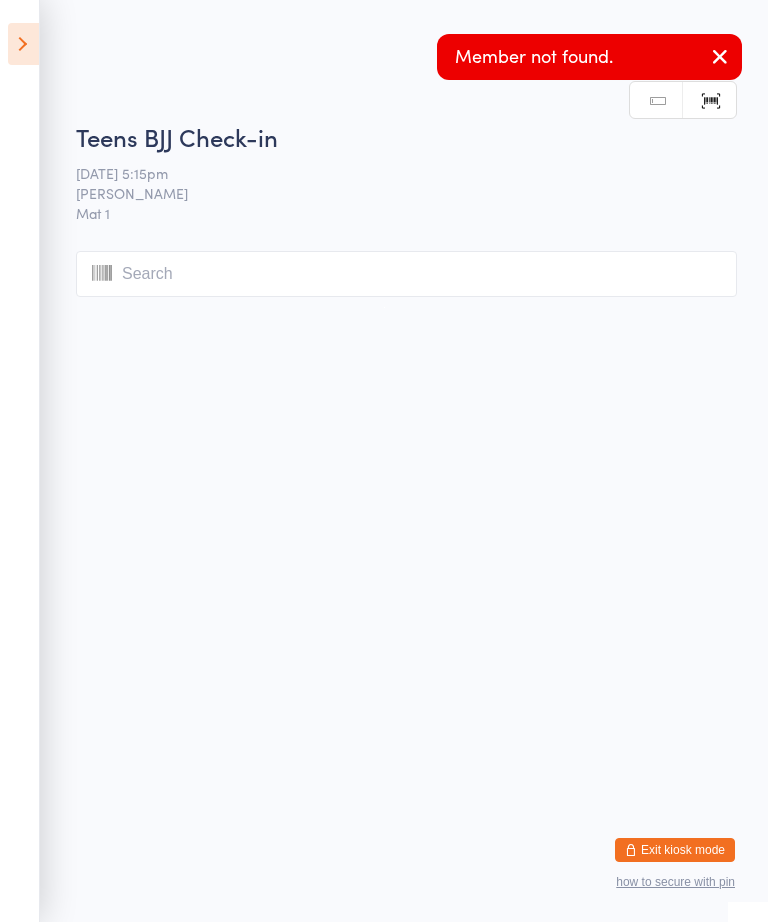 click on "You have now entered Kiosk Mode. Members will be able to check themselves in using the search field below. Click "Exit kiosk mode" below to exit Kiosk Mode at any time. Drop-in successful. Member not found. Events for 14 Jul, 2025 14 Jul, 2025
July 2025
Sun Mon Tue Wed Thu Fri Sat
27
29
30
01
02
03
04
05
28
06
07
08
09
10
11
12
29
13
14
15
16
17
18
19
30
20
21
22
23
24
25" at bounding box center [384, 461] 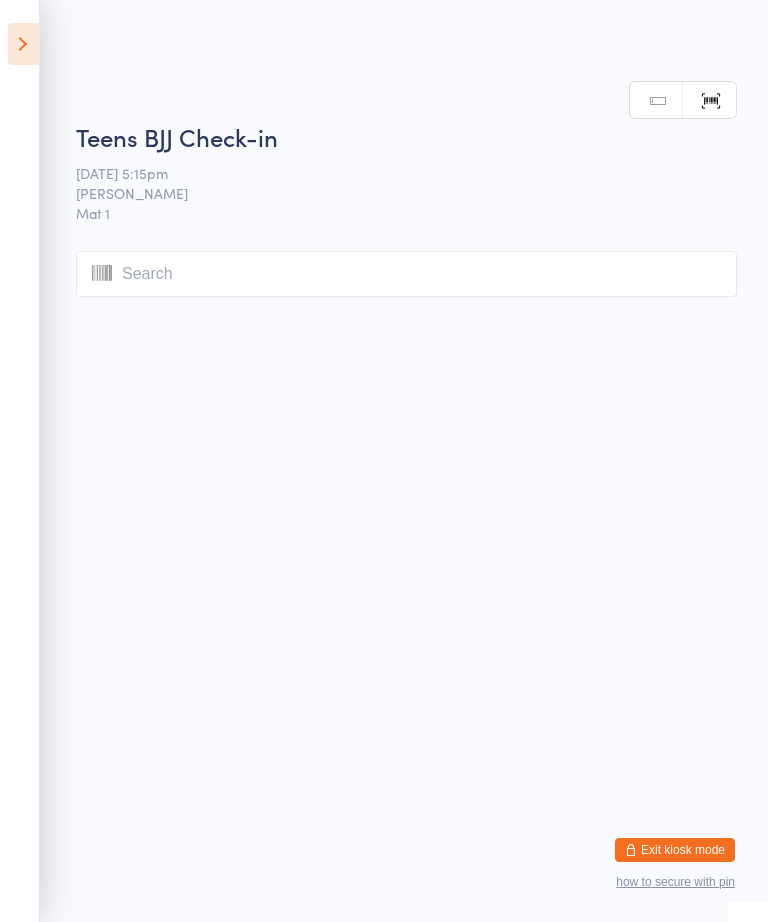 click at bounding box center [406, 274] 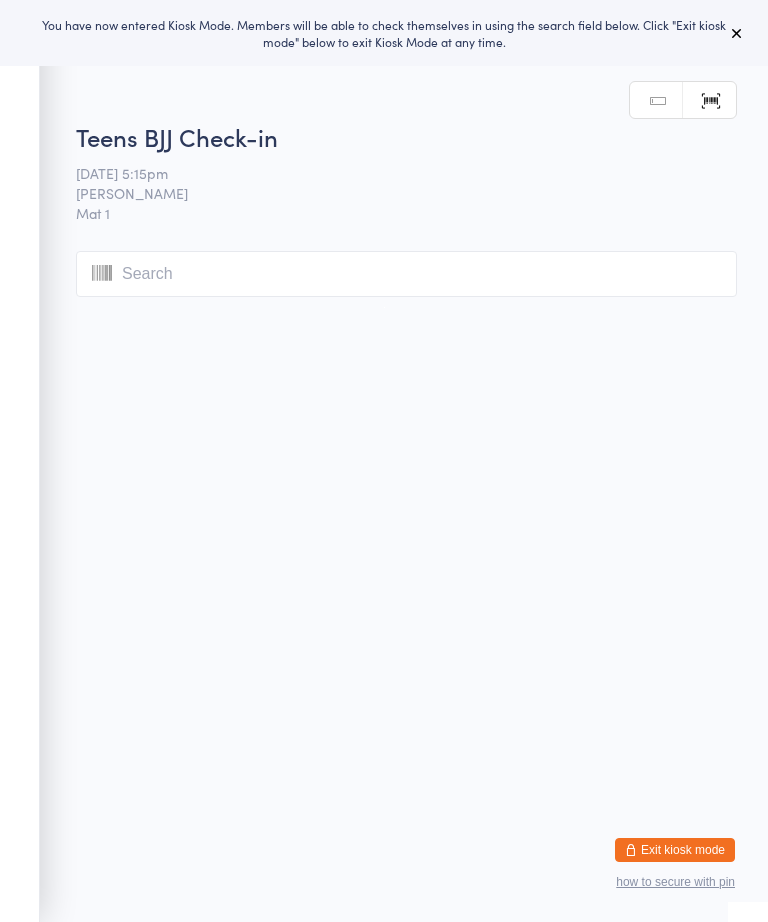 scroll, scrollTop: 0, scrollLeft: 0, axis: both 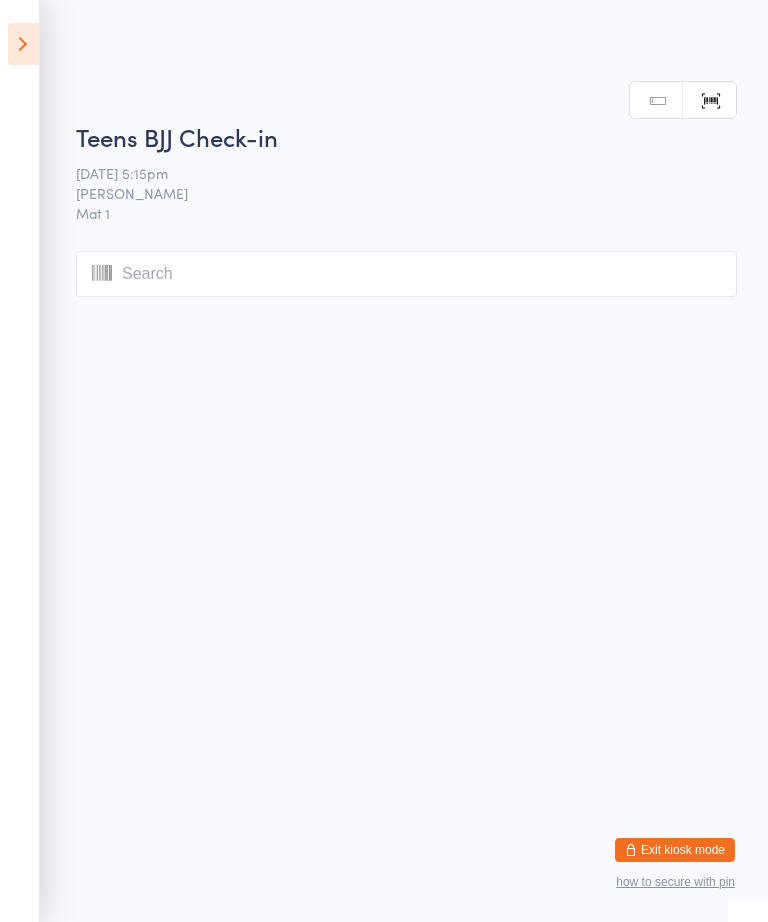 click at bounding box center (406, 274) 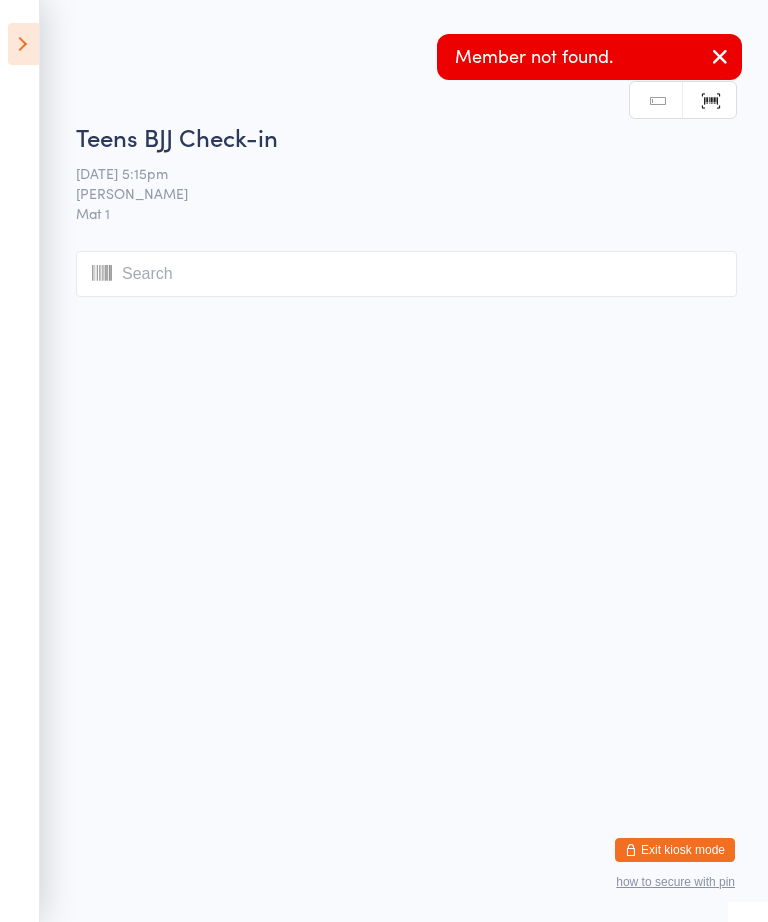 type on "a" 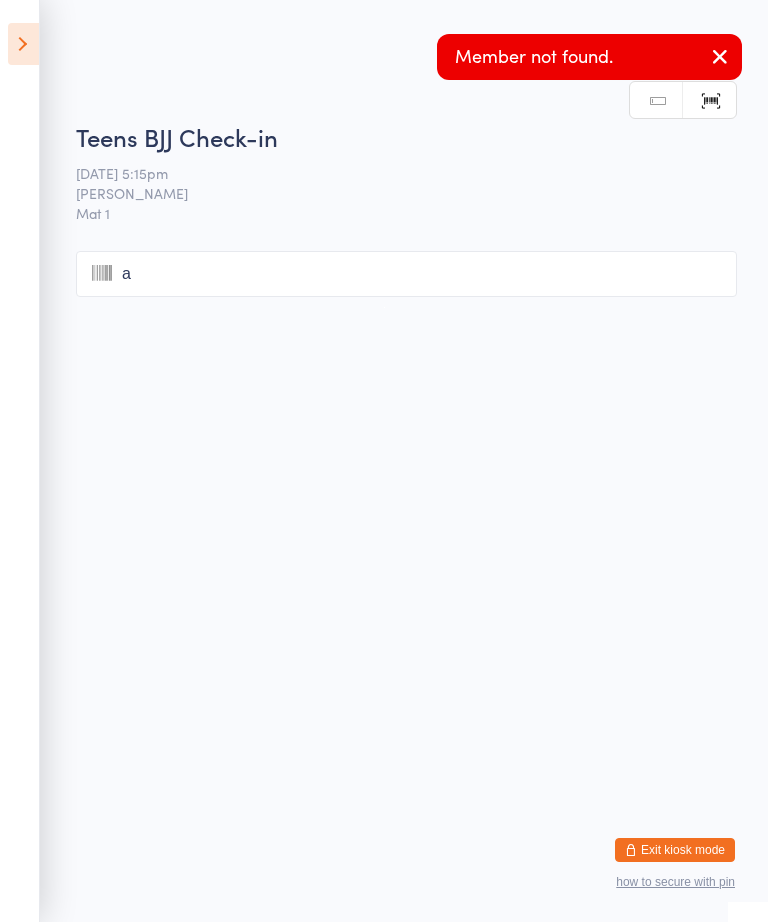 type on "ay" 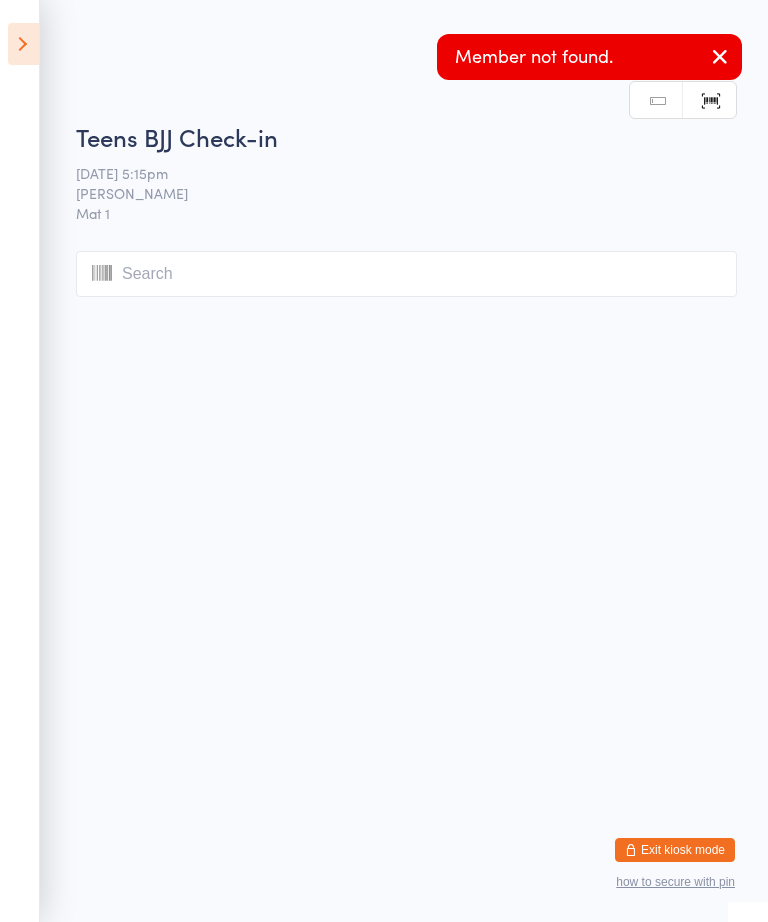 type on "a" 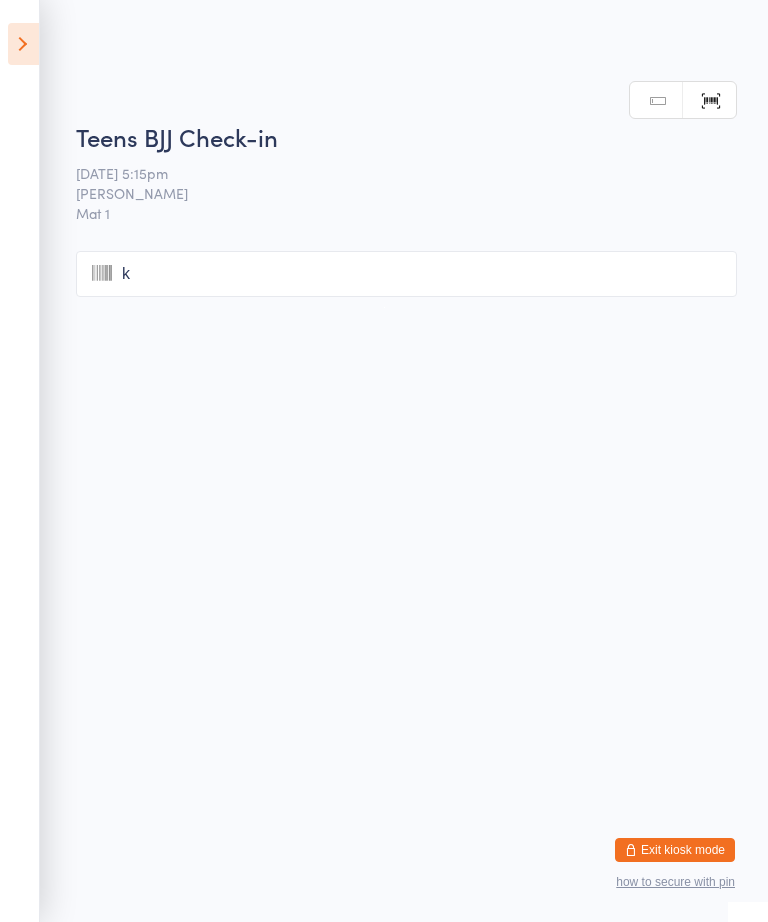 type on "ka" 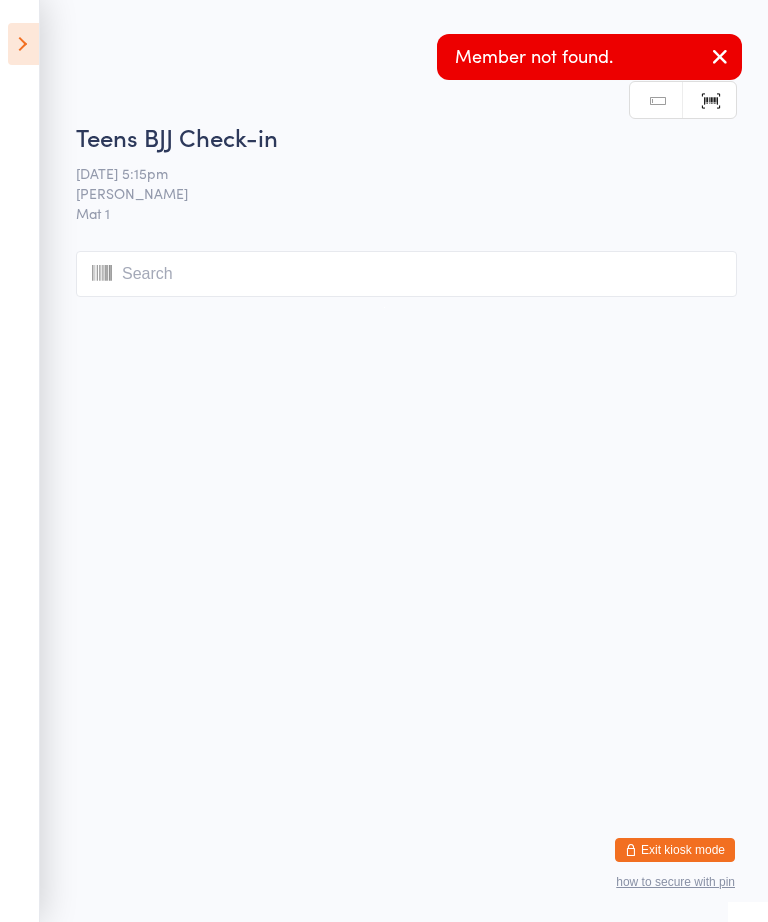 type on "i" 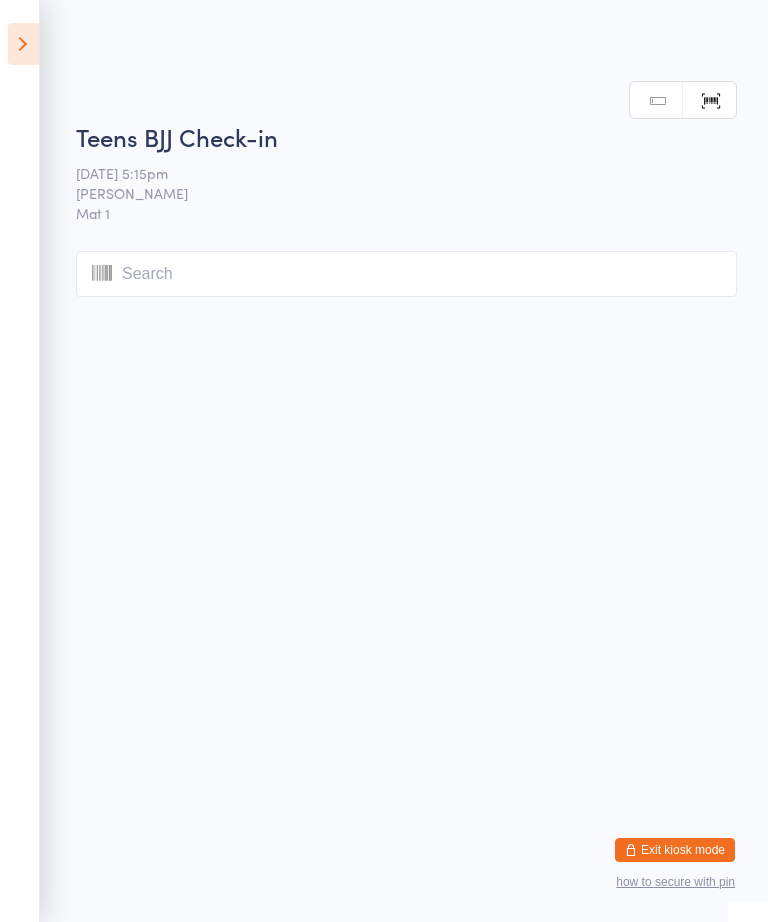 click at bounding box center [406, 274] 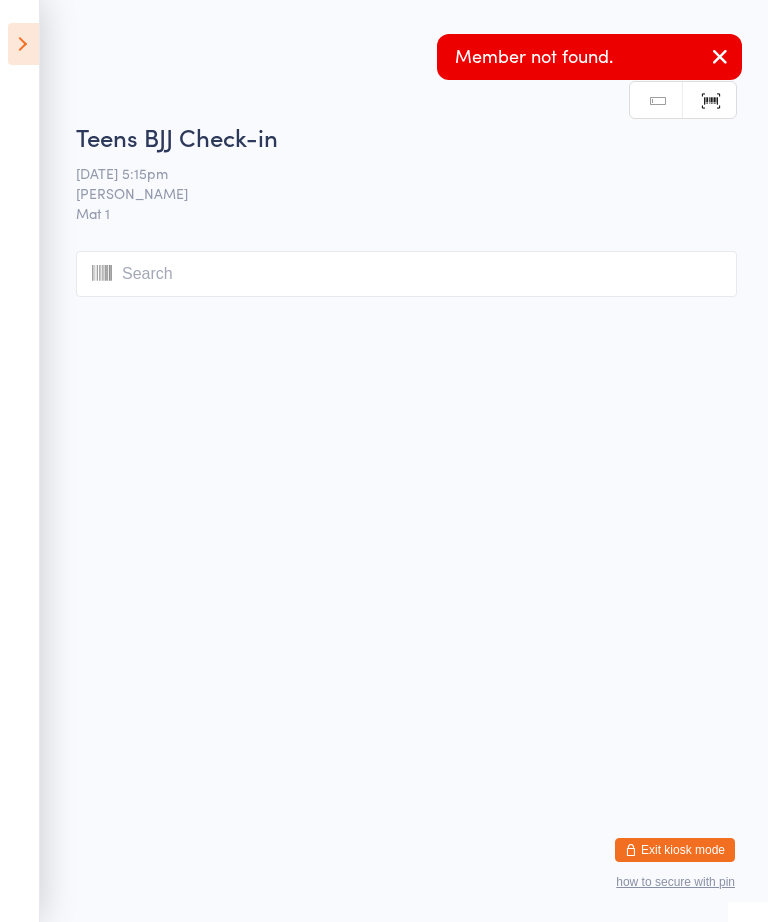 scroll, scrollTop: 0, scrollLeft: 0, axis: both 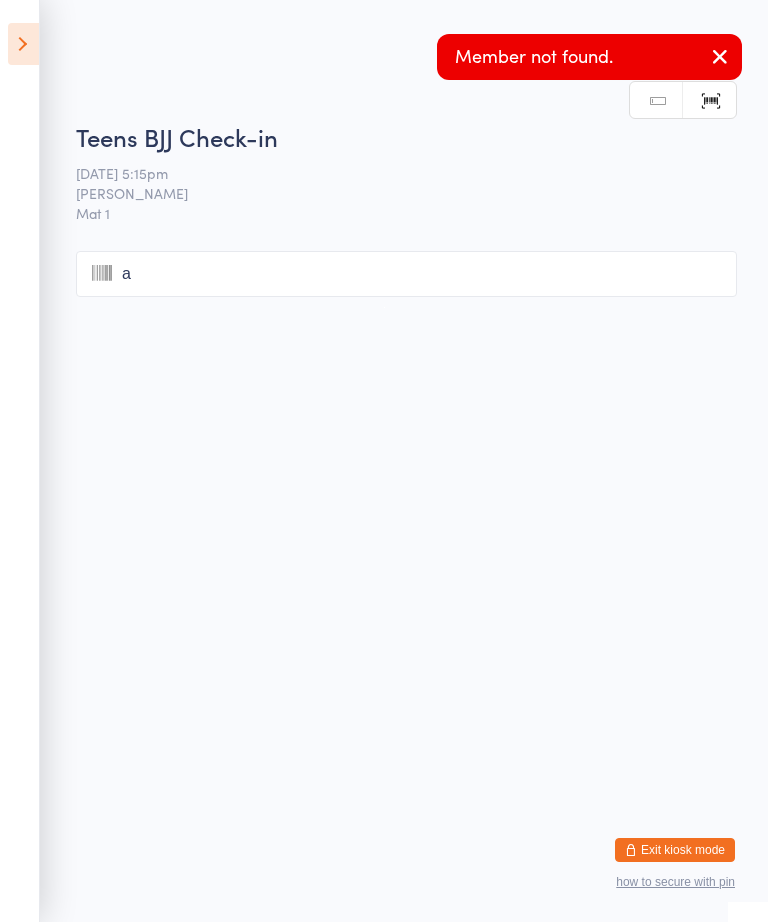 type on "ai" 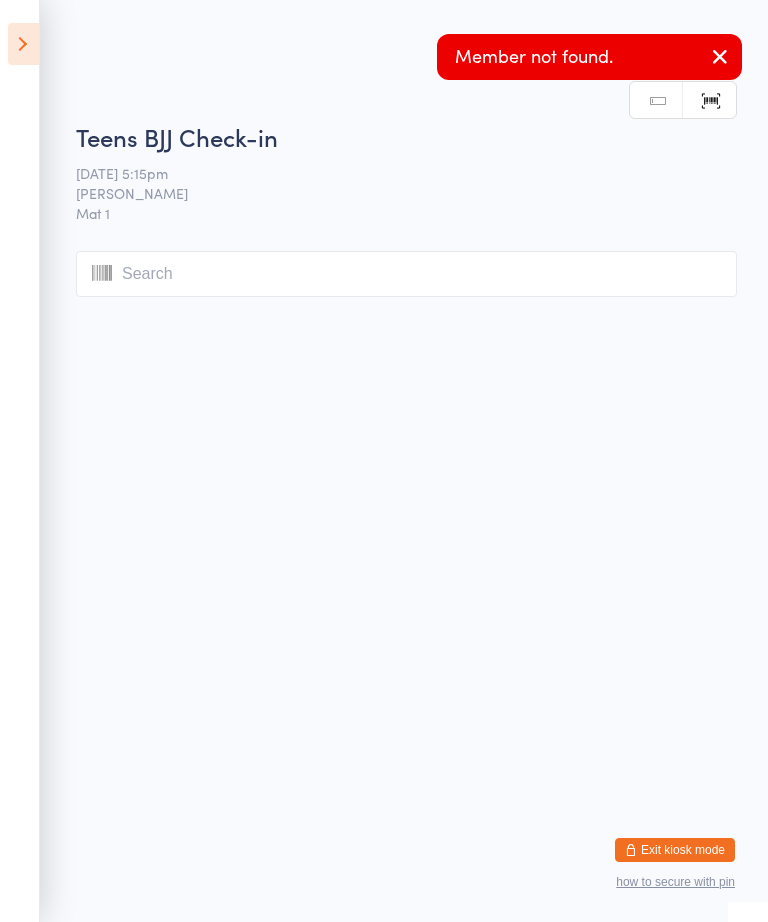 click at bounding box center [720, 58] 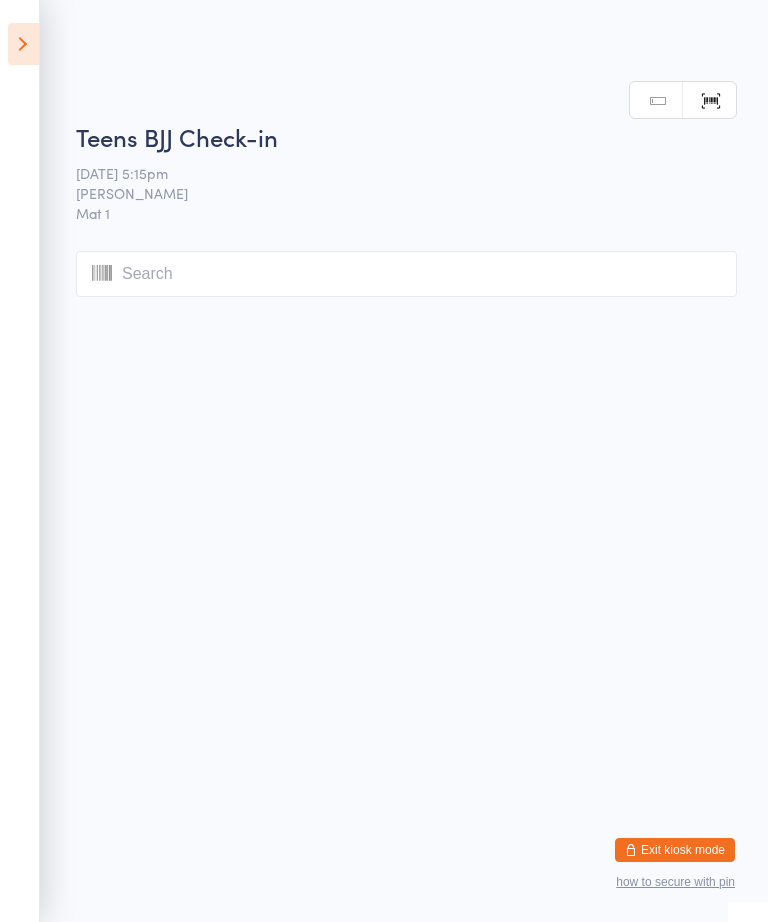 click at bounding box center [406, 274] 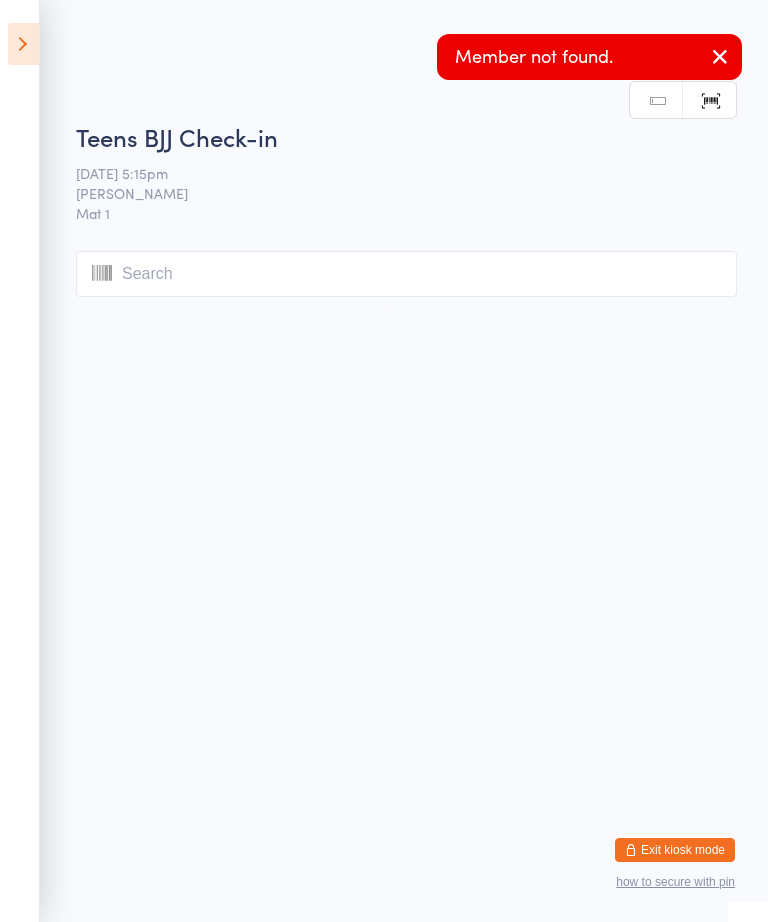 scroll, scrollTop: 0, scrollLeft: 0, axis: both 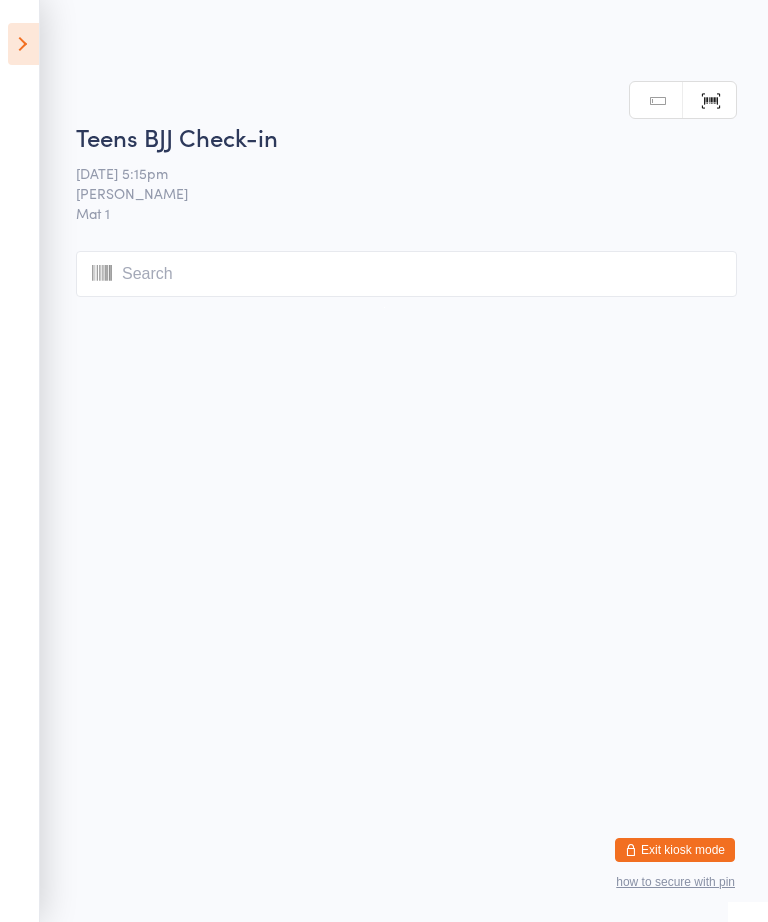 click on "Manual search" at bounding box center [656, 101] 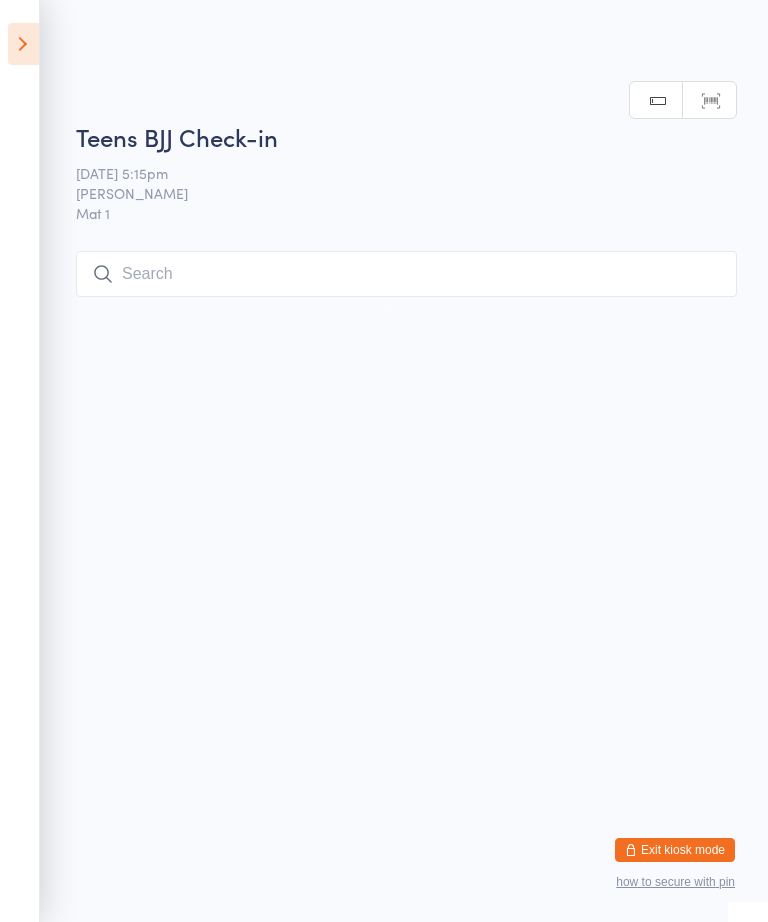click at bounding box center [406, 274] 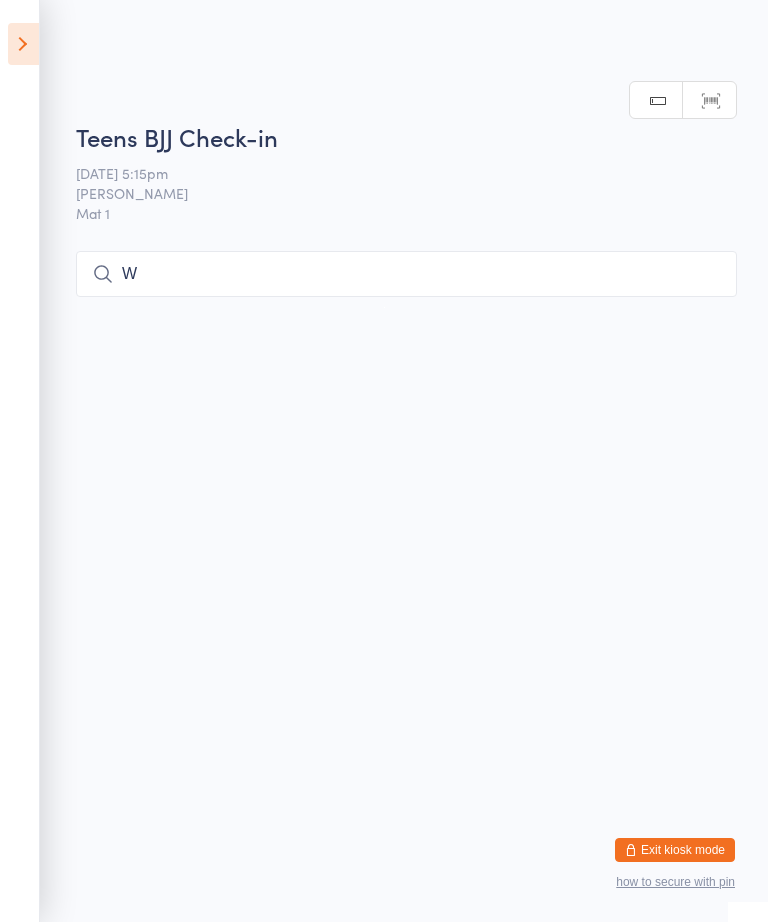 scroll, scrollTop: 253, scrollLeft: 0, axis: vertical 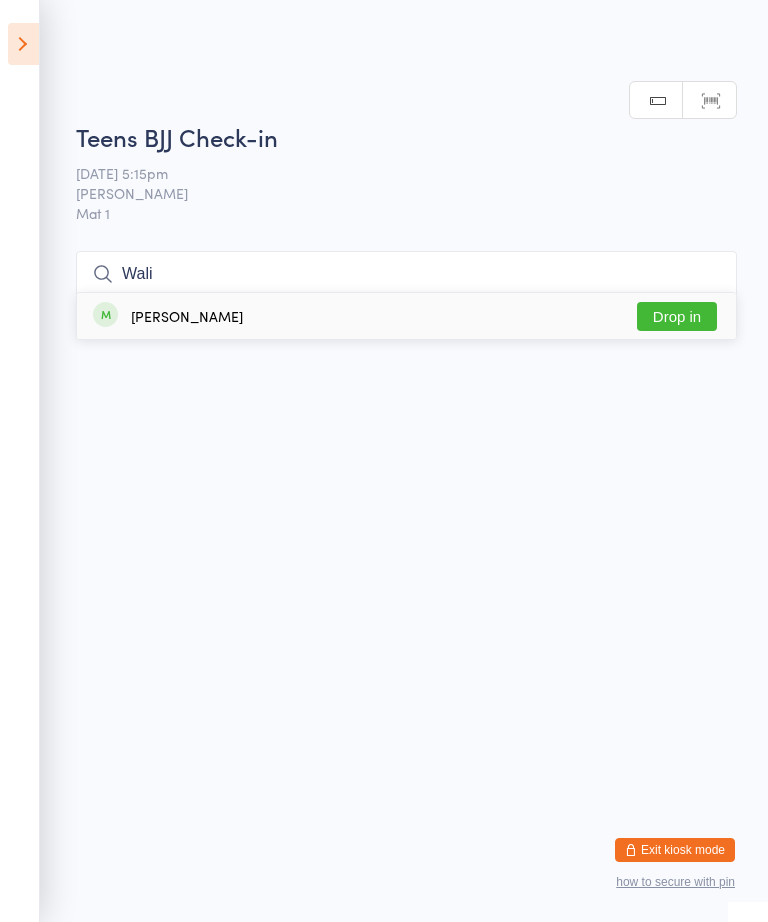 type on "Wali" 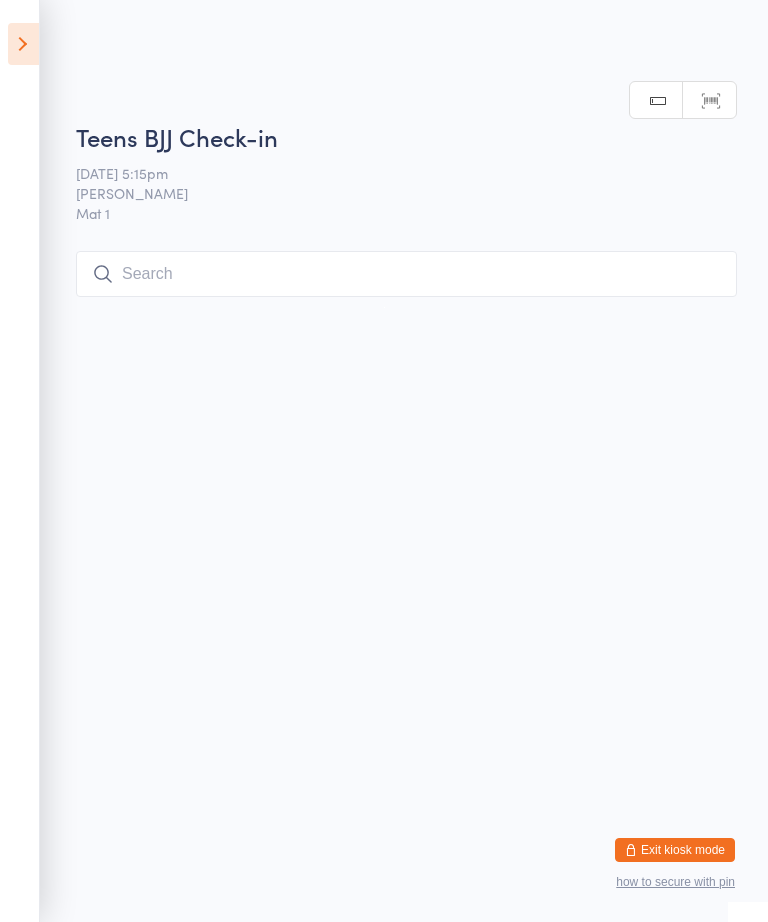 scroll, scrollTop: 1, scrollLeft: 0, axis: vertical 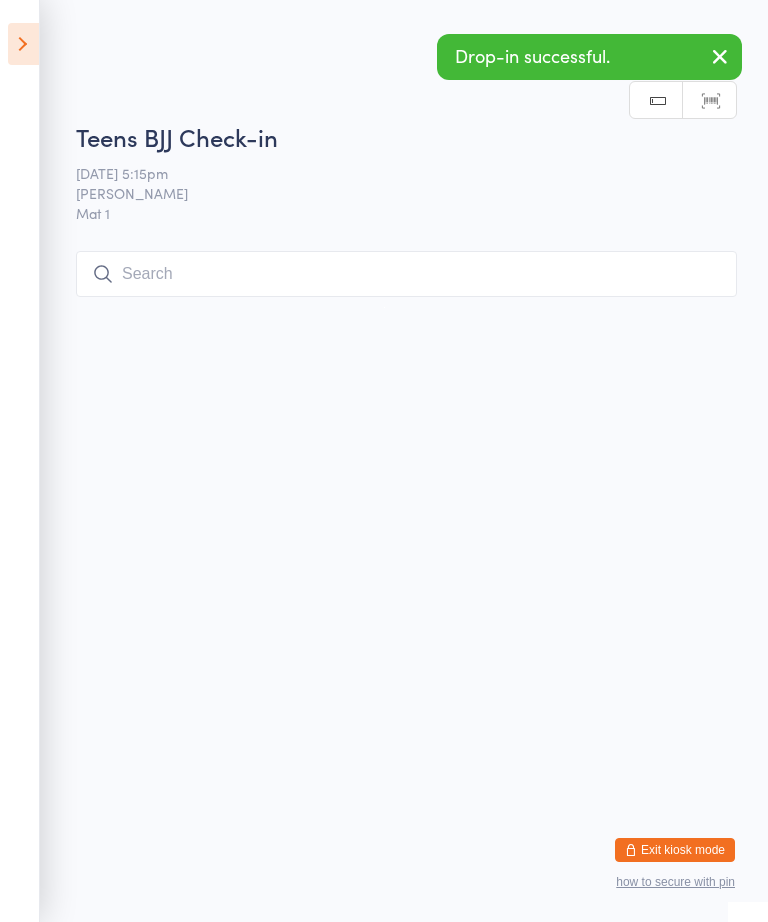 click at bounding box center (406, 274) 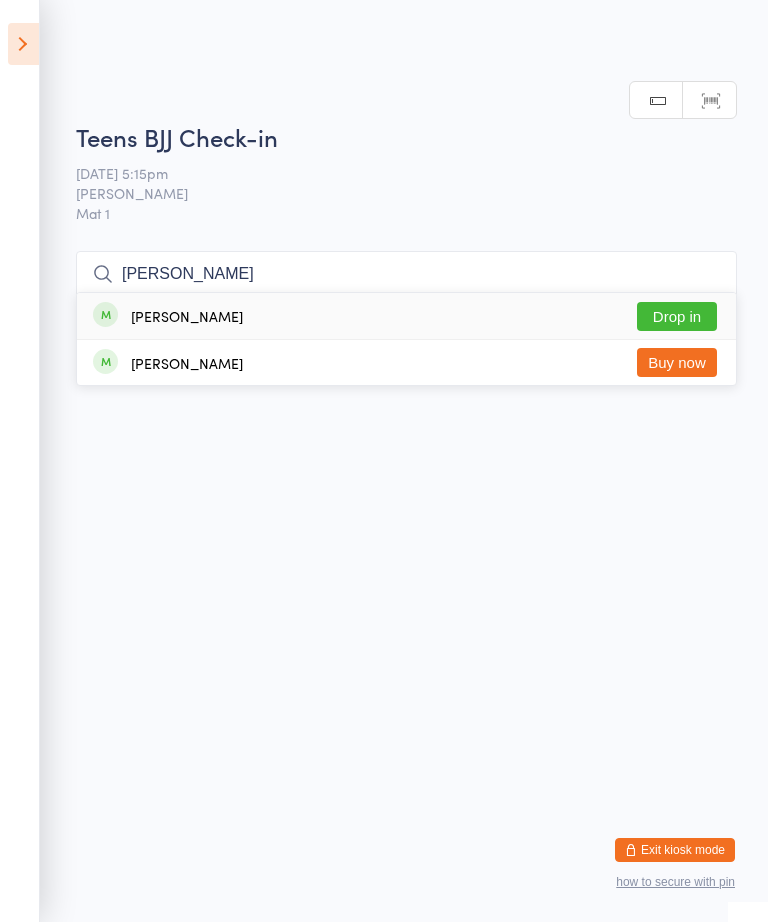 scroll, scrollTop: 86, scrollLeft: 0, axis: vertical 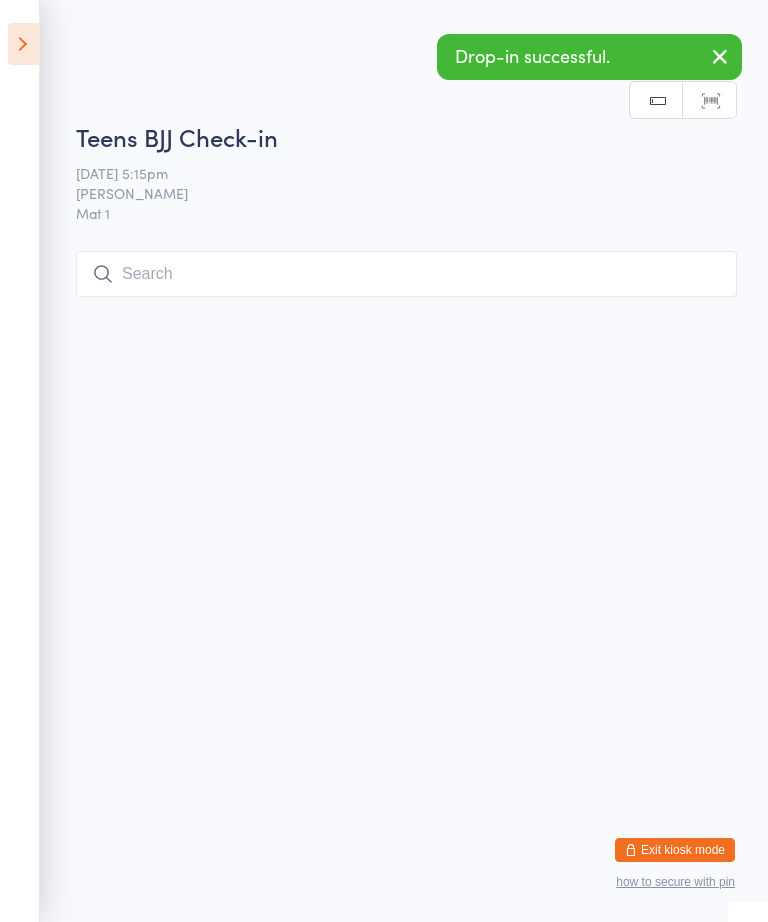 click at bounding box center (406, 274) 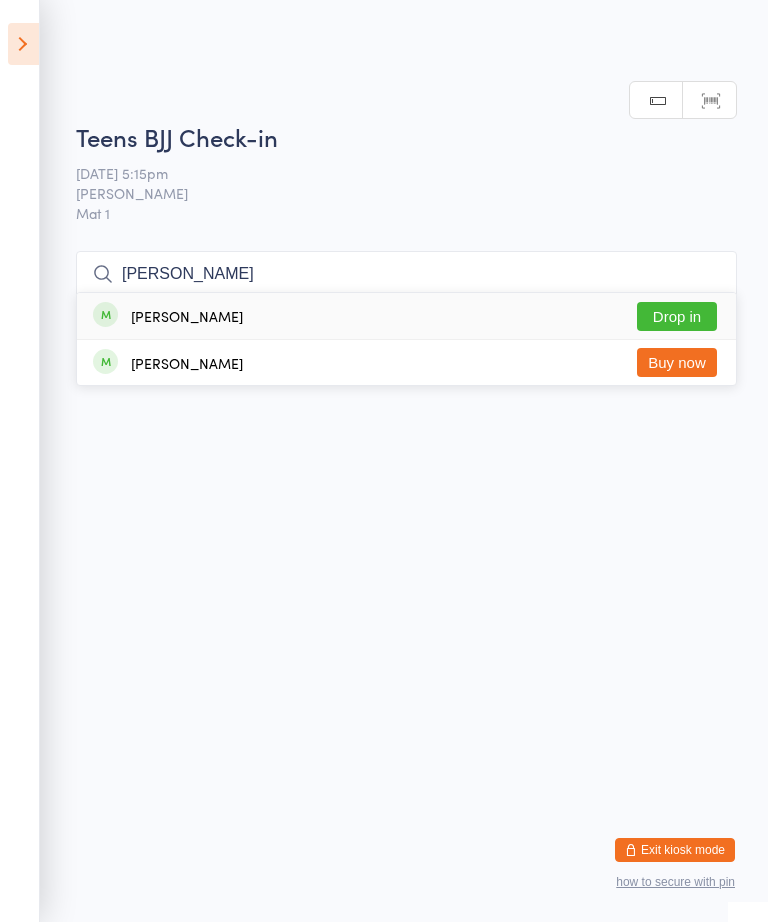 type on "[PERSON_NAME]" 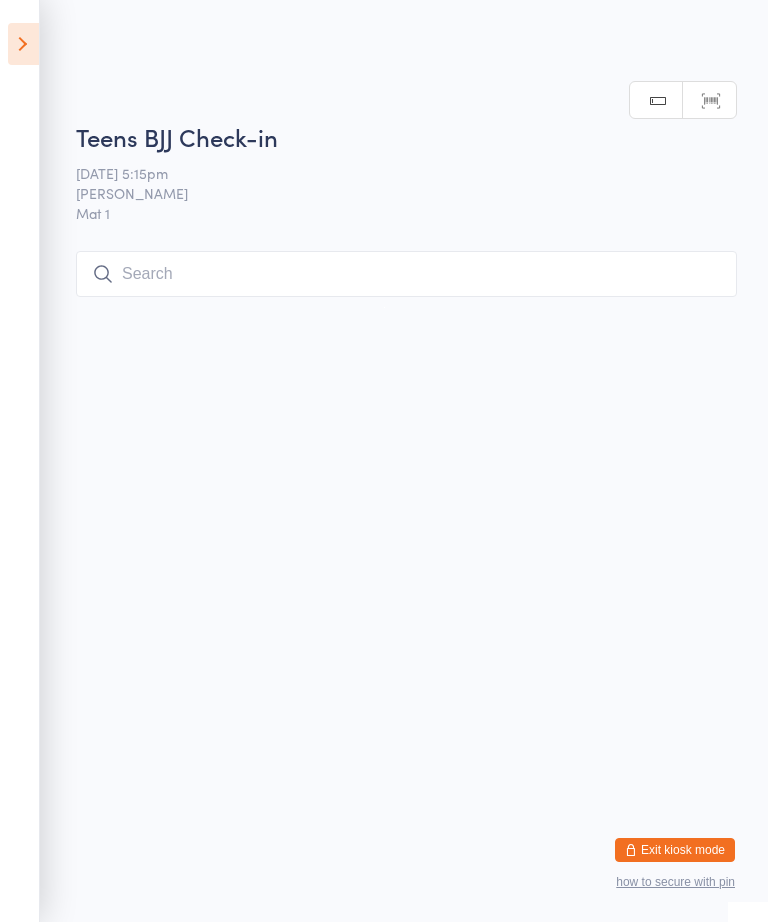 scroll, scrollTop: 1, scrollLeft: 0, axis: vertical 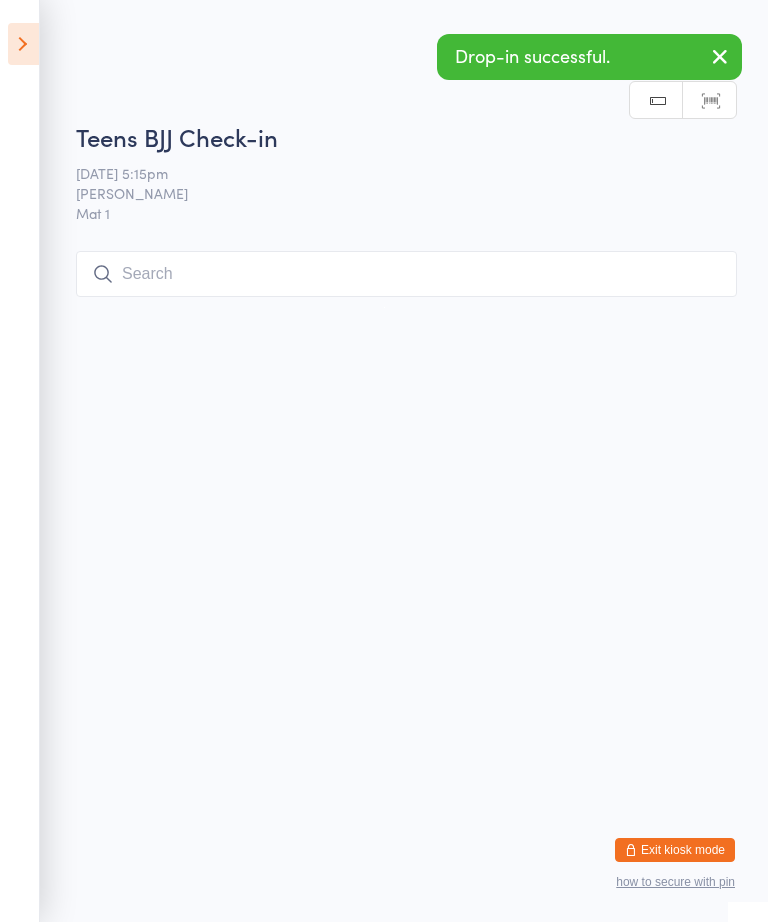 click at bounding box center (406, 274) 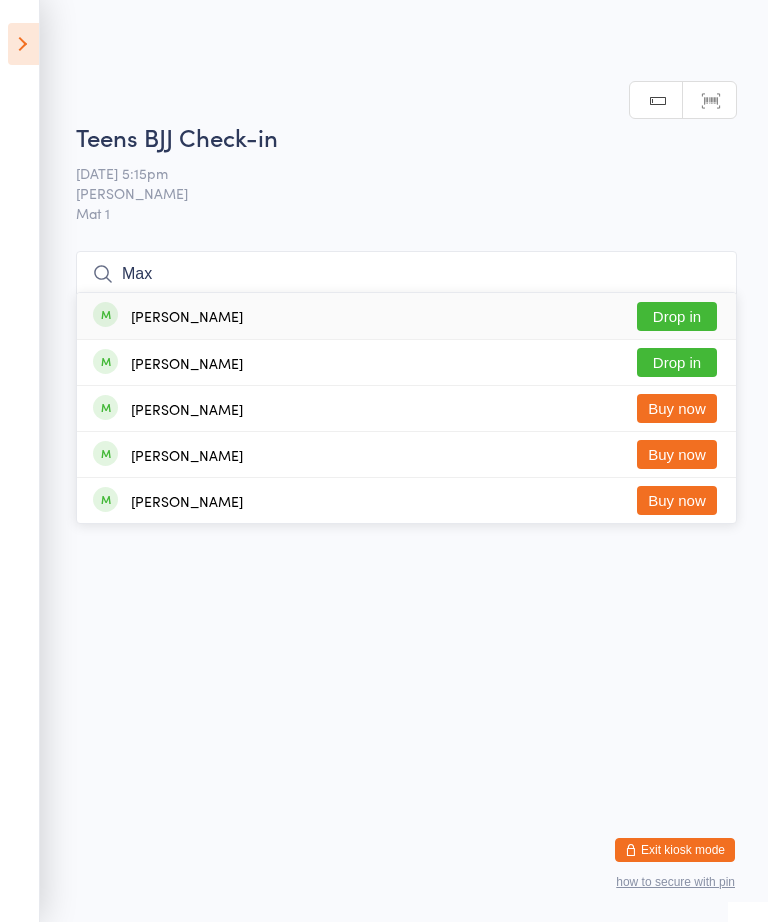 type on "Max" 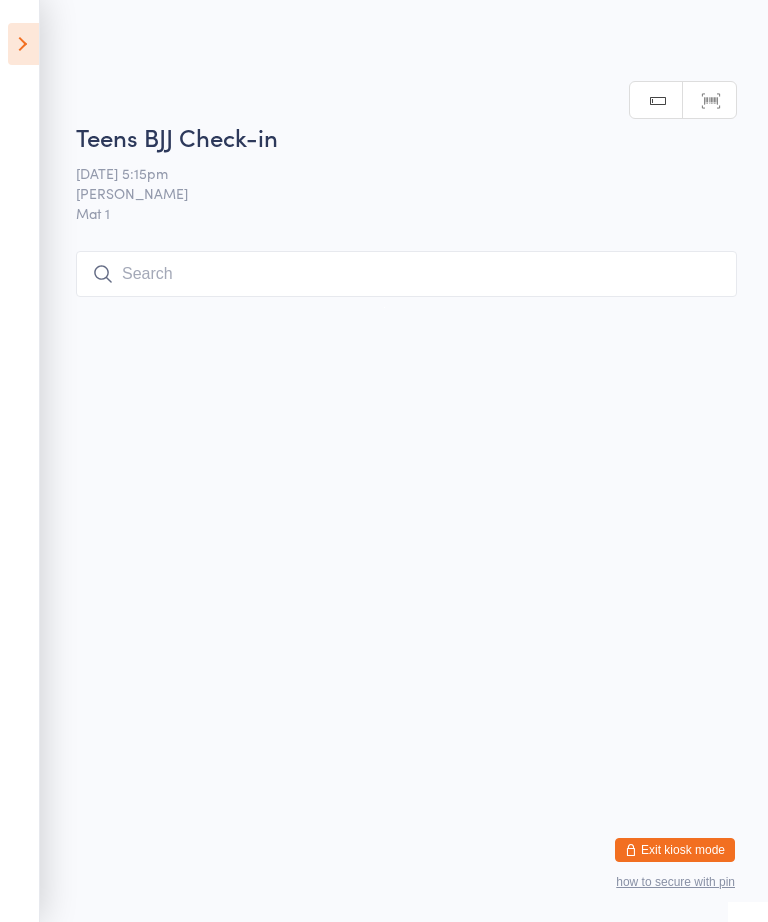 scroll, scrollTop: 1, scrollLeft: 0, axis: vertical 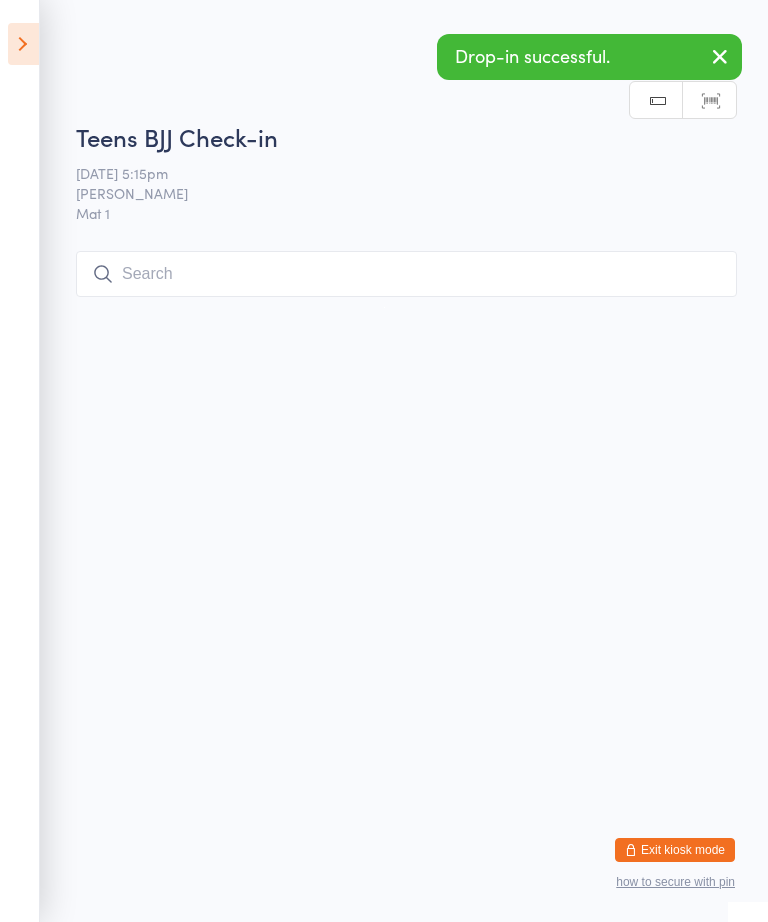 click at bounding box center [406, 274] 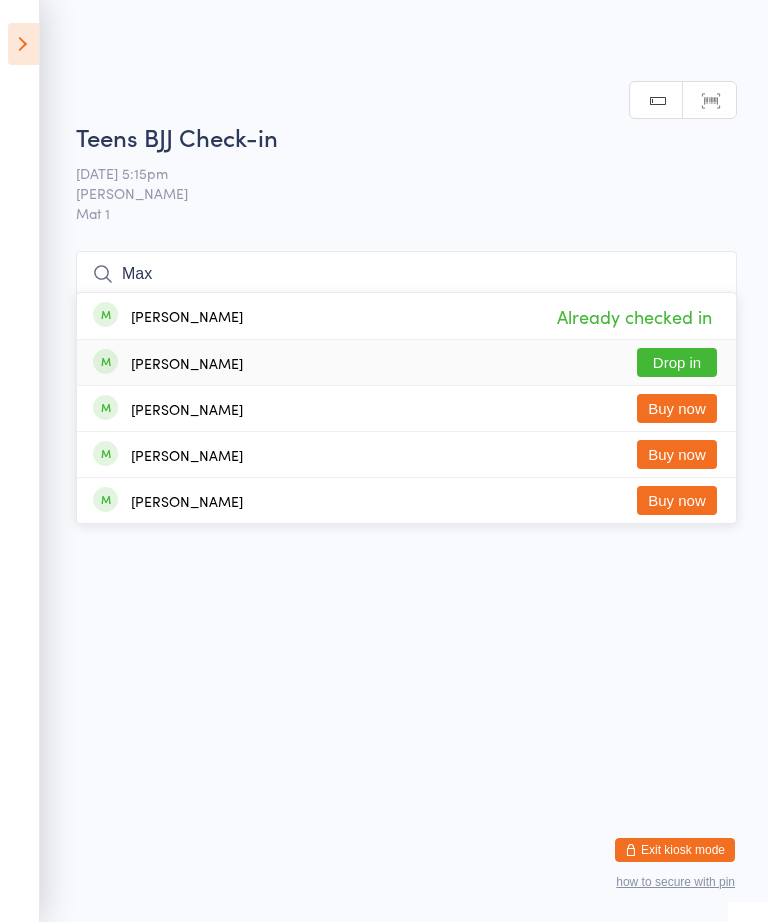 type on "Max" 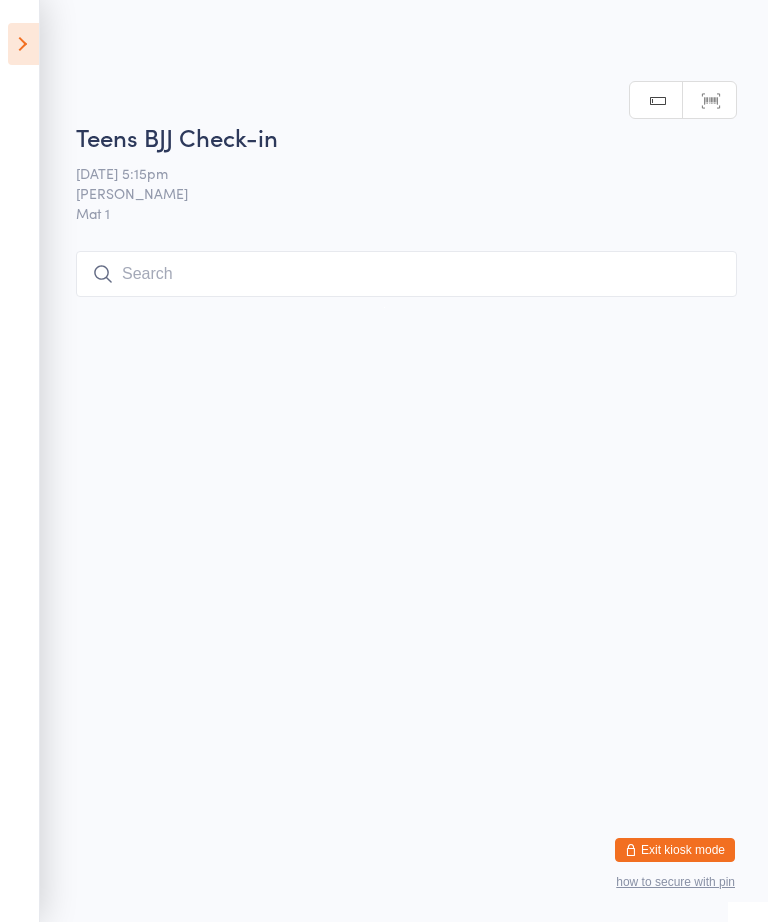 scroll, scrollTop: 1, scrollLeft: 0, axis: vertical 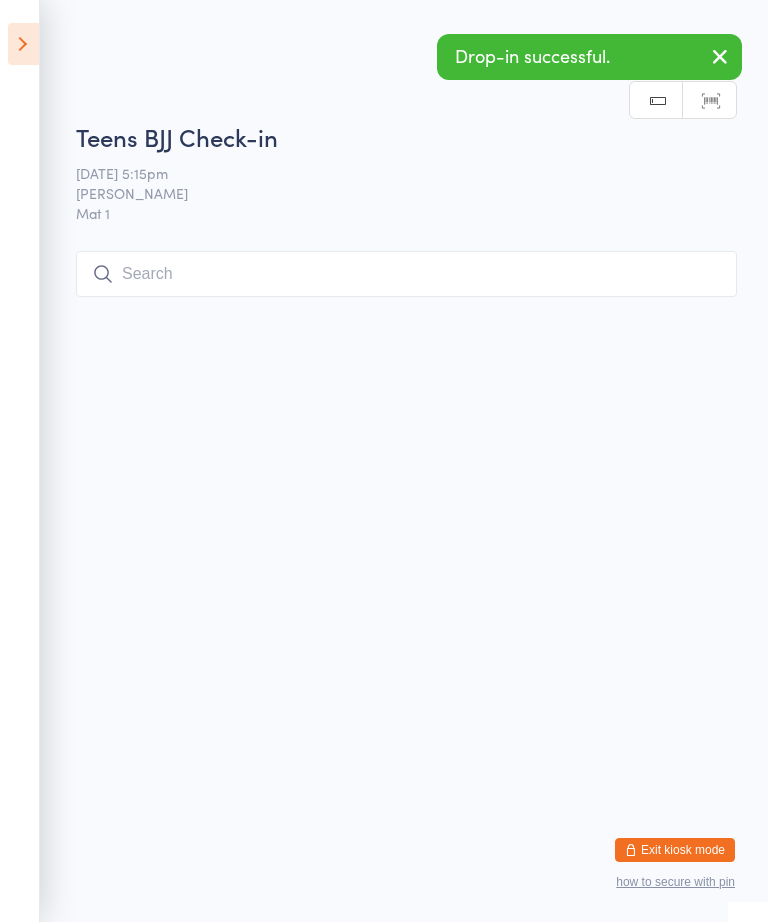 click at bounding box center [406, 274] 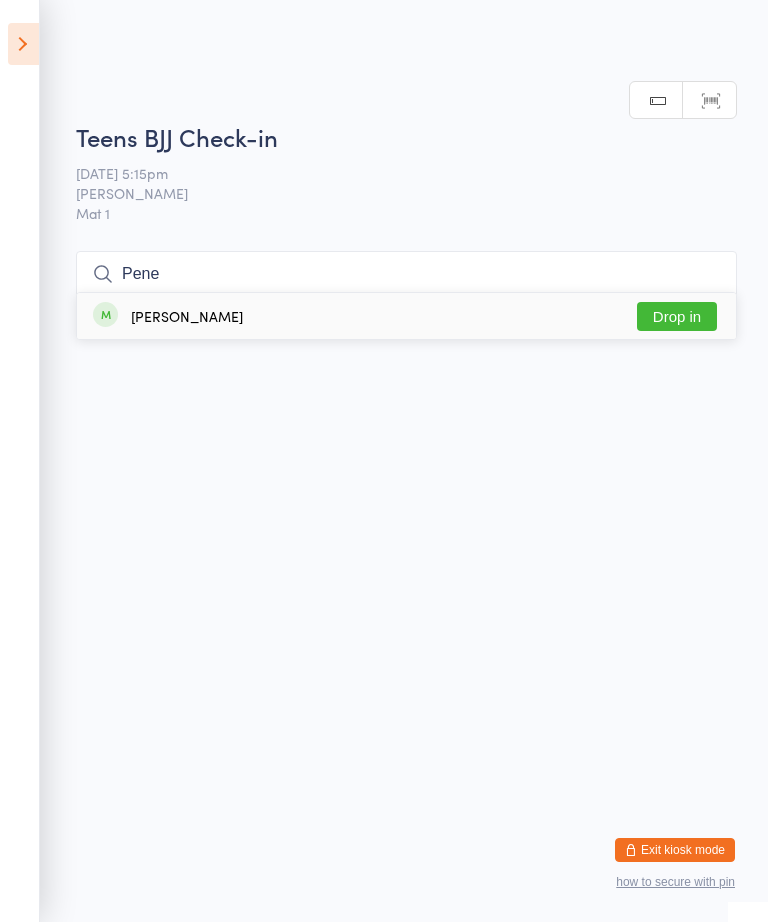 type on "Pene" 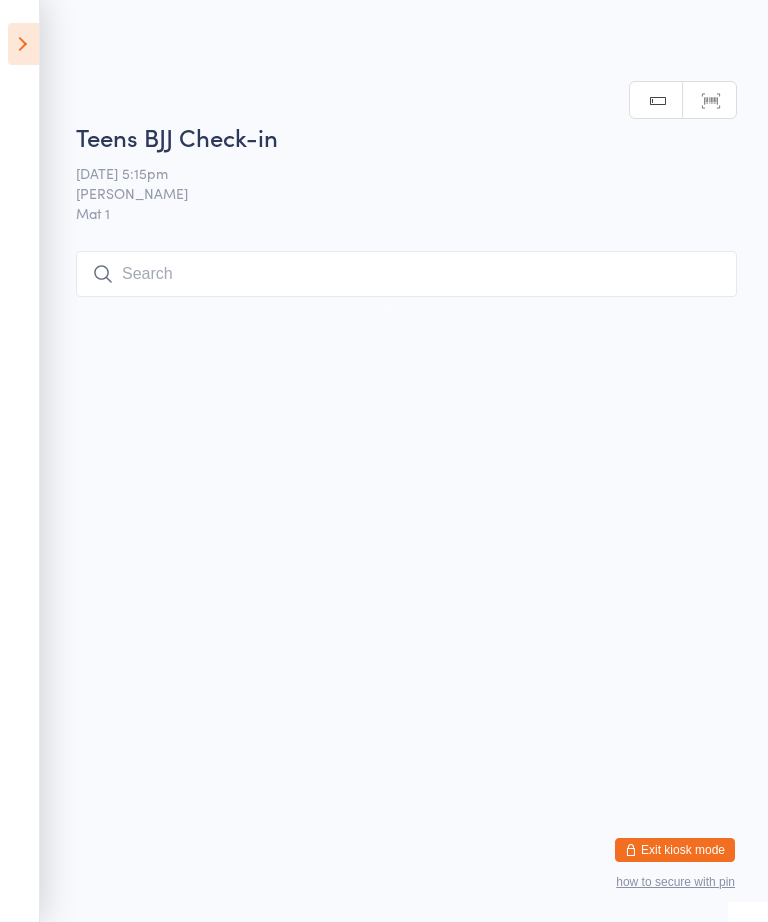 scroll, scrollTop: 1, scrollLeft: 0, axis: vertical 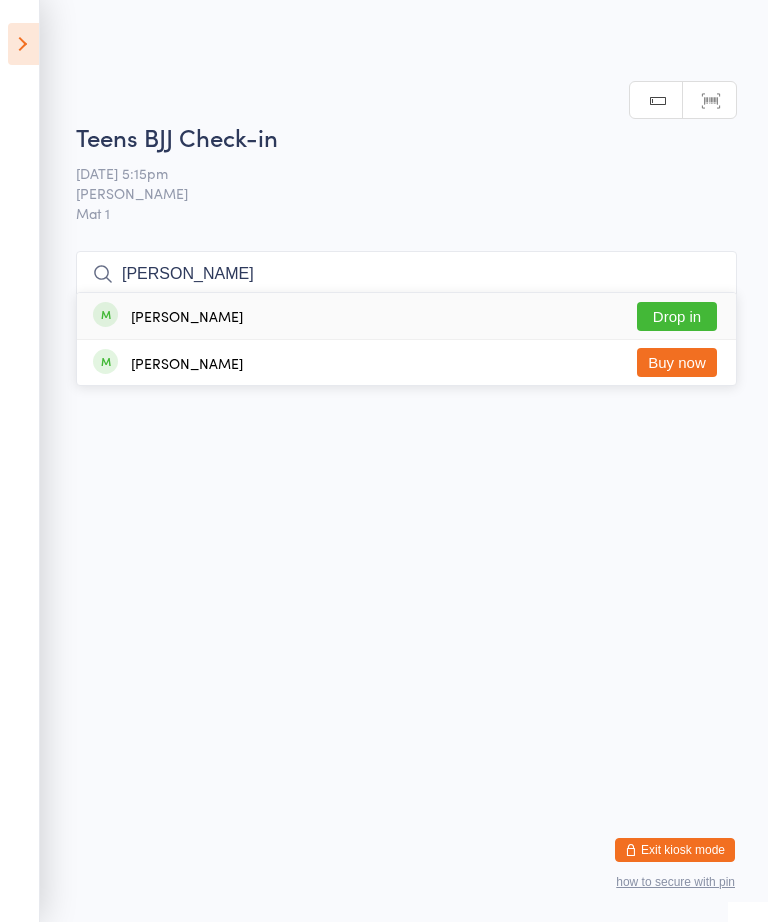 type on "[PERSON_NAME]" 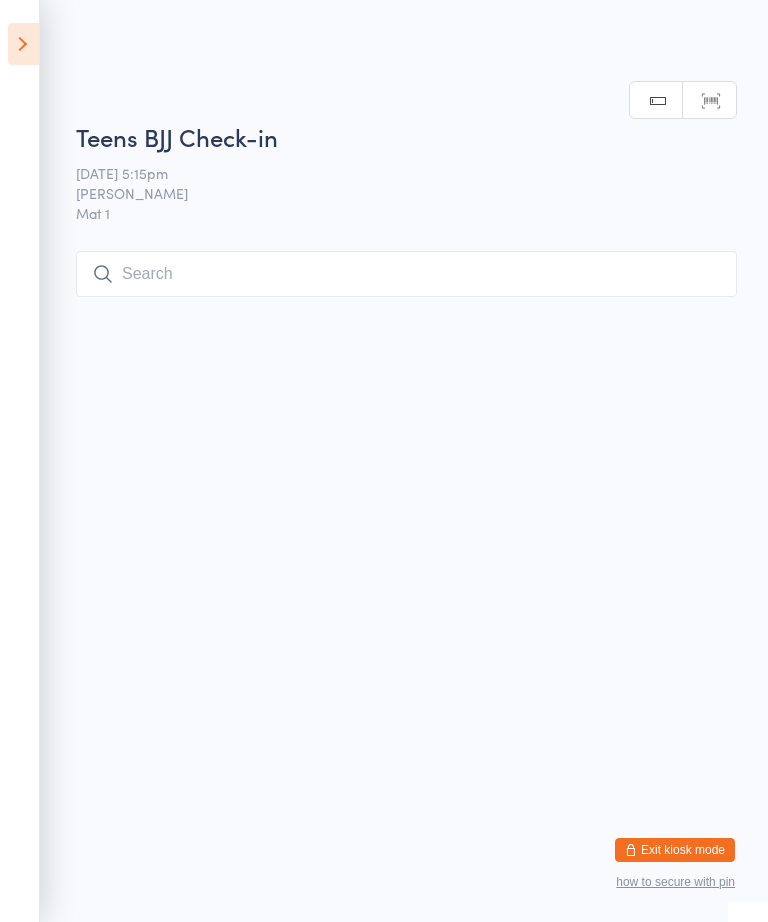 scroll, scrollTop: 1, scrollLeft: 0, axis: vertical 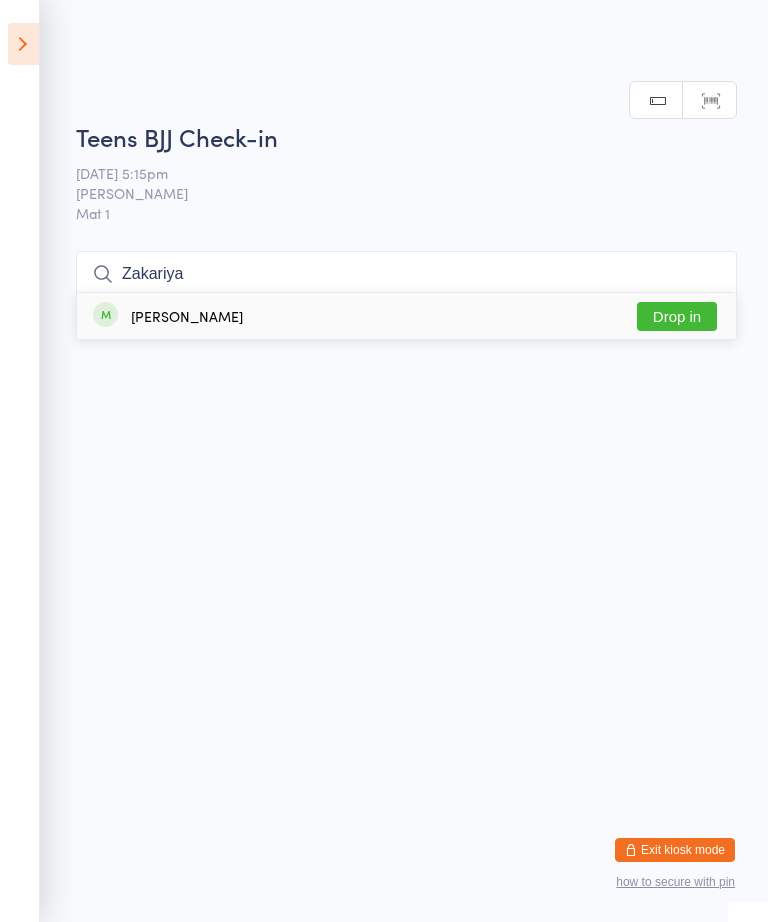 type on "Zakariya" 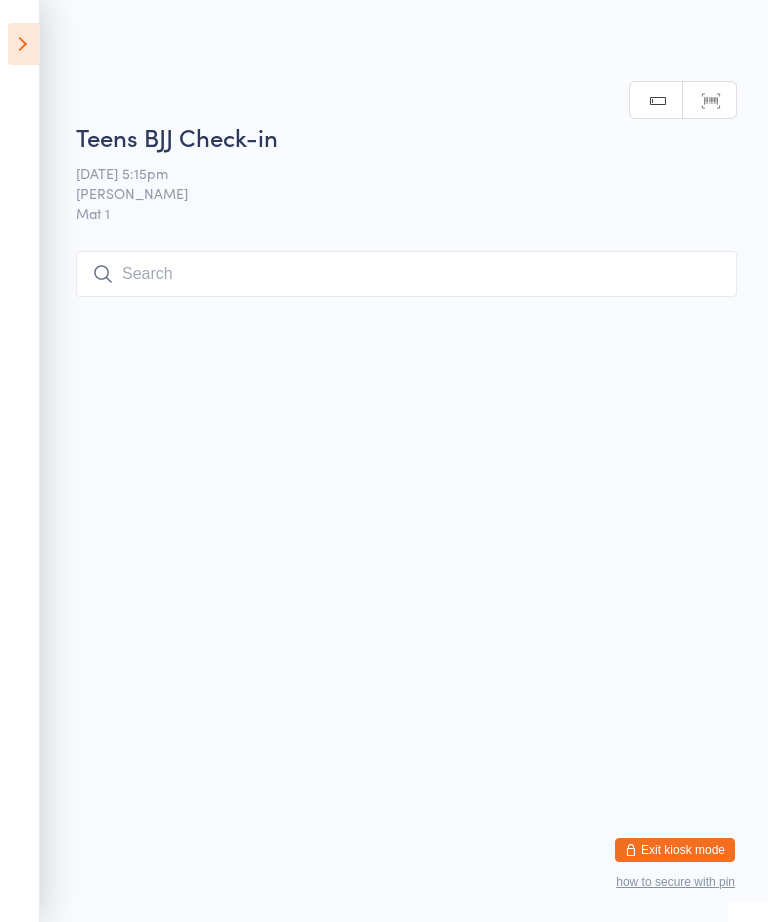 scroll, scrollTop: 1, scrollLeft: 0, axis: vertical 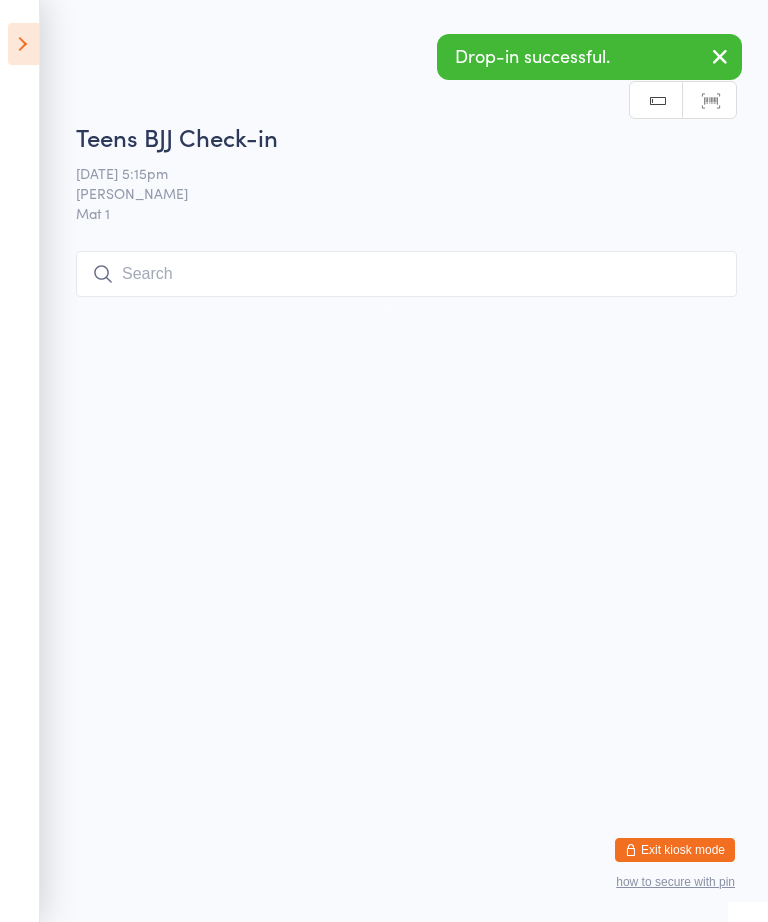 click at bounding box center (406, 274) 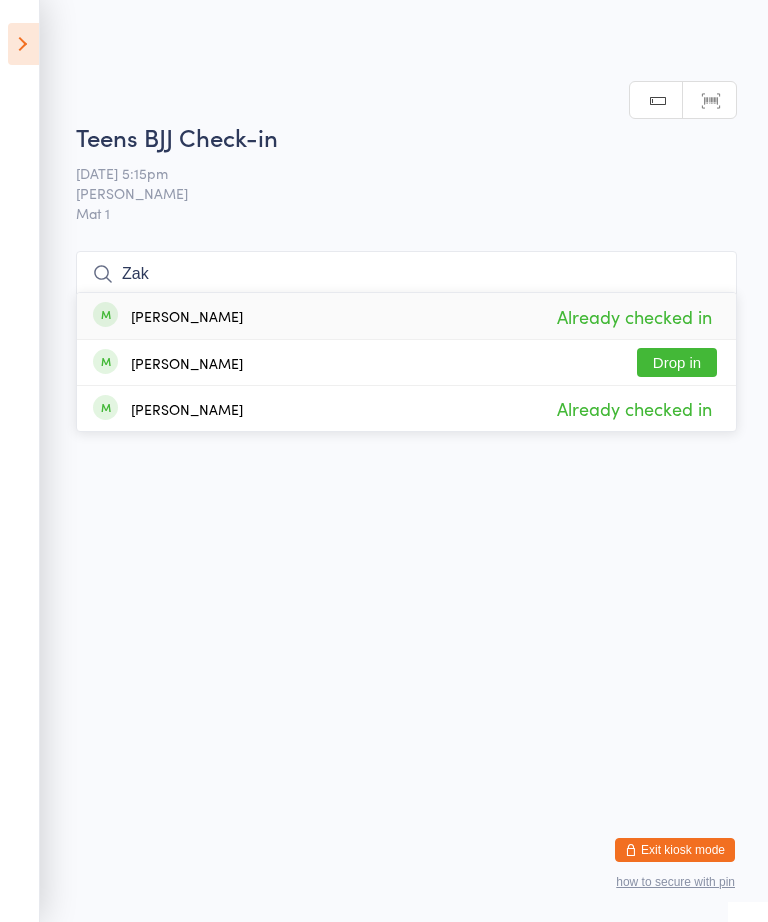 type on "Zak" 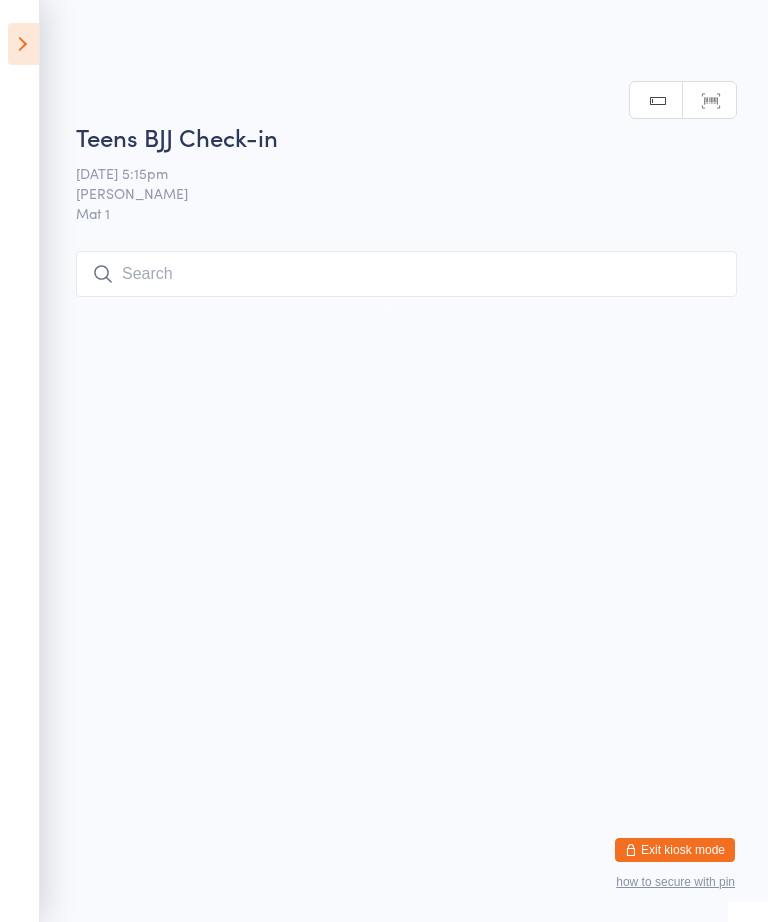 scroll, scrollTop: 1, scrollLeft: 0, axis: vertical 